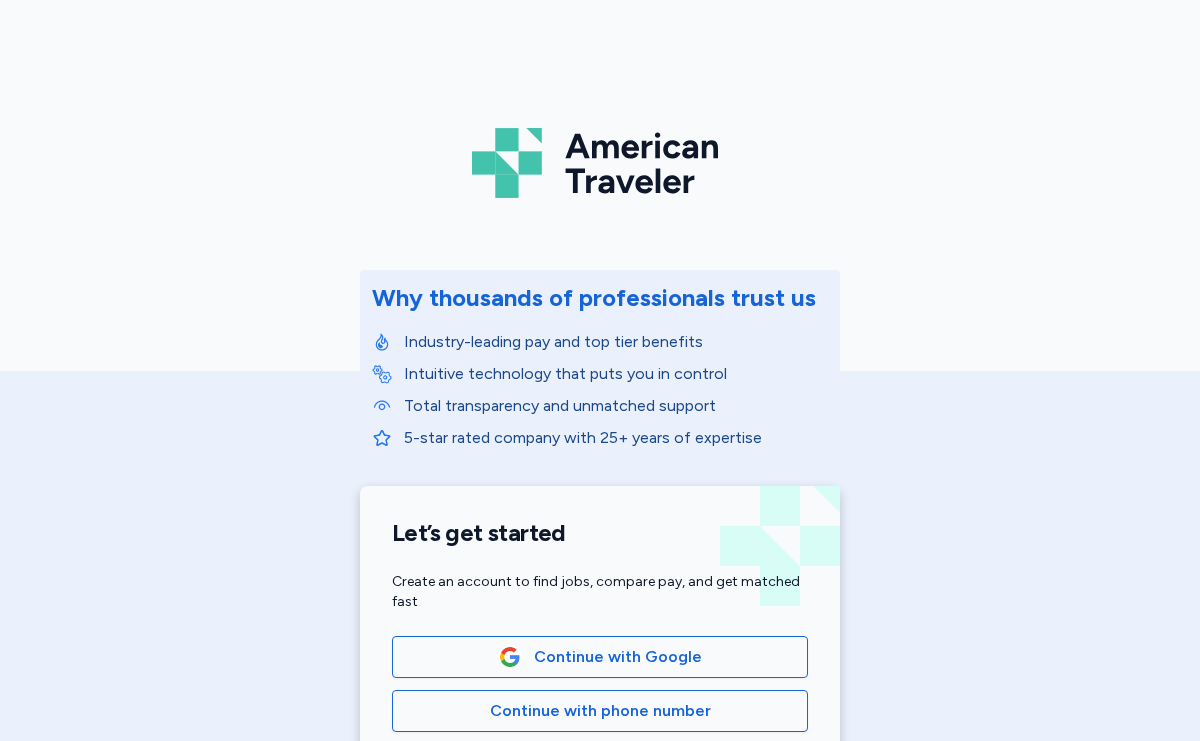 scroll, scrollTop: 0, scrollLeft: 0, axis: both 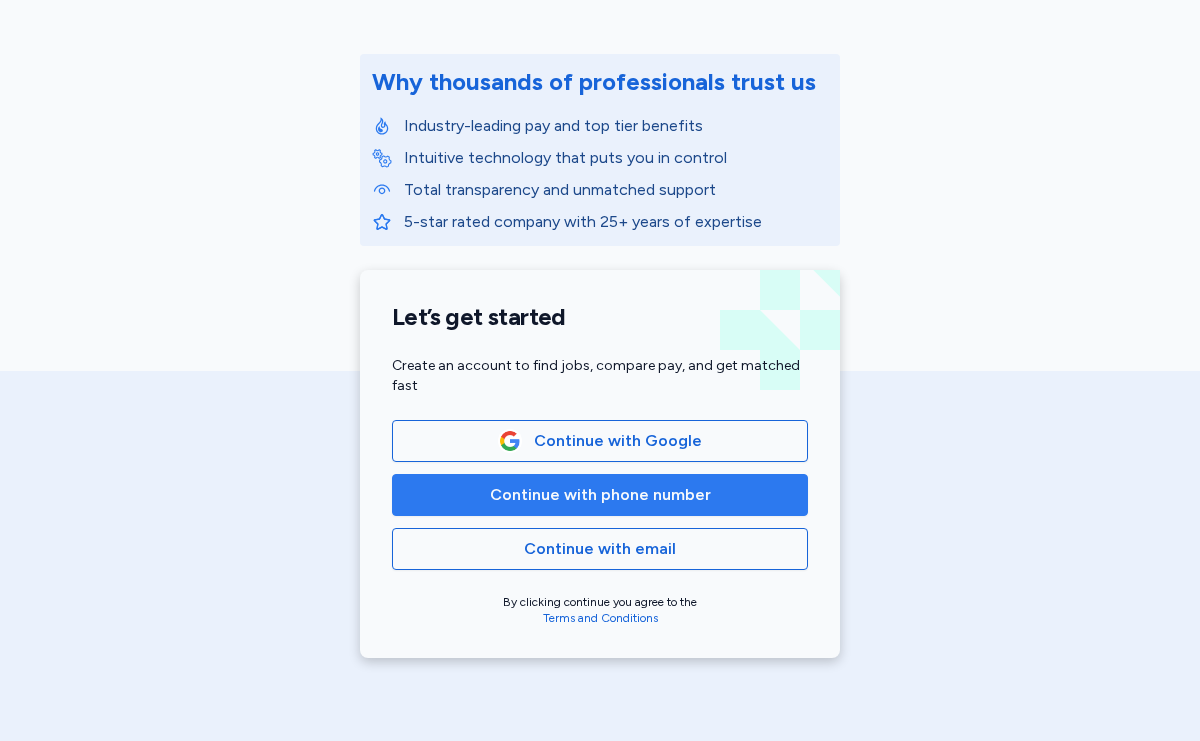 click on "Continue with phone number" at bounding box center (600, 495) 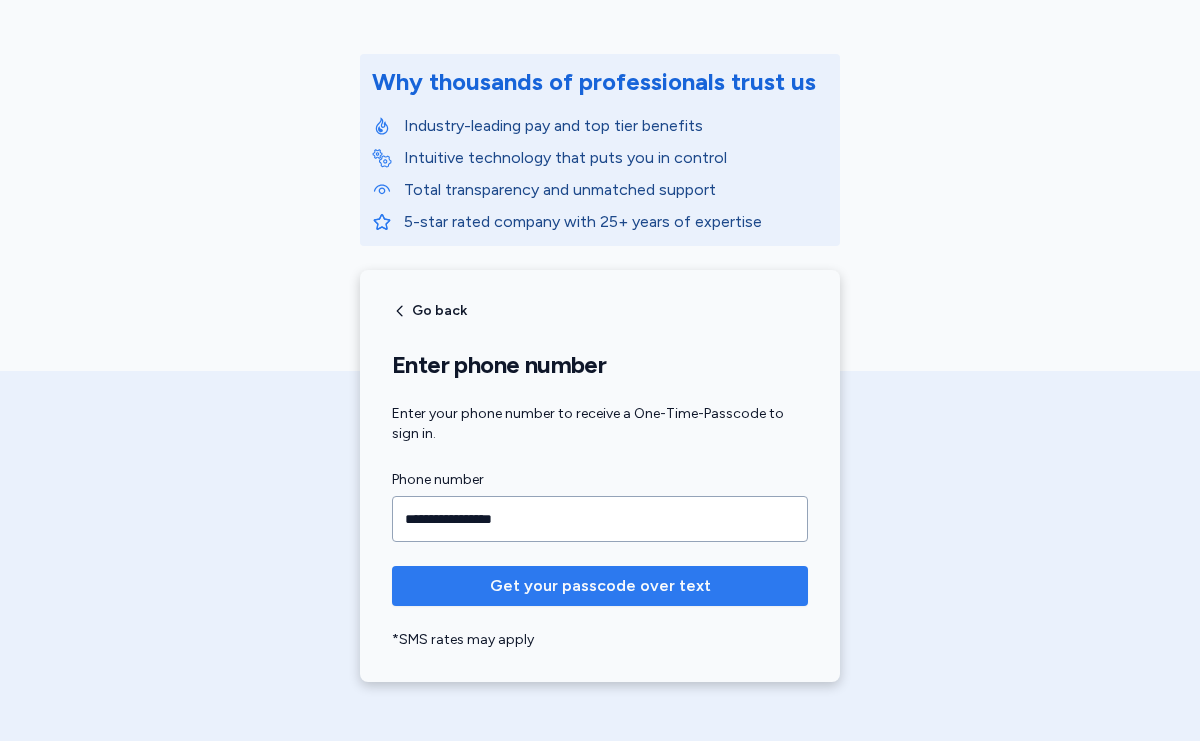 type on "**********" 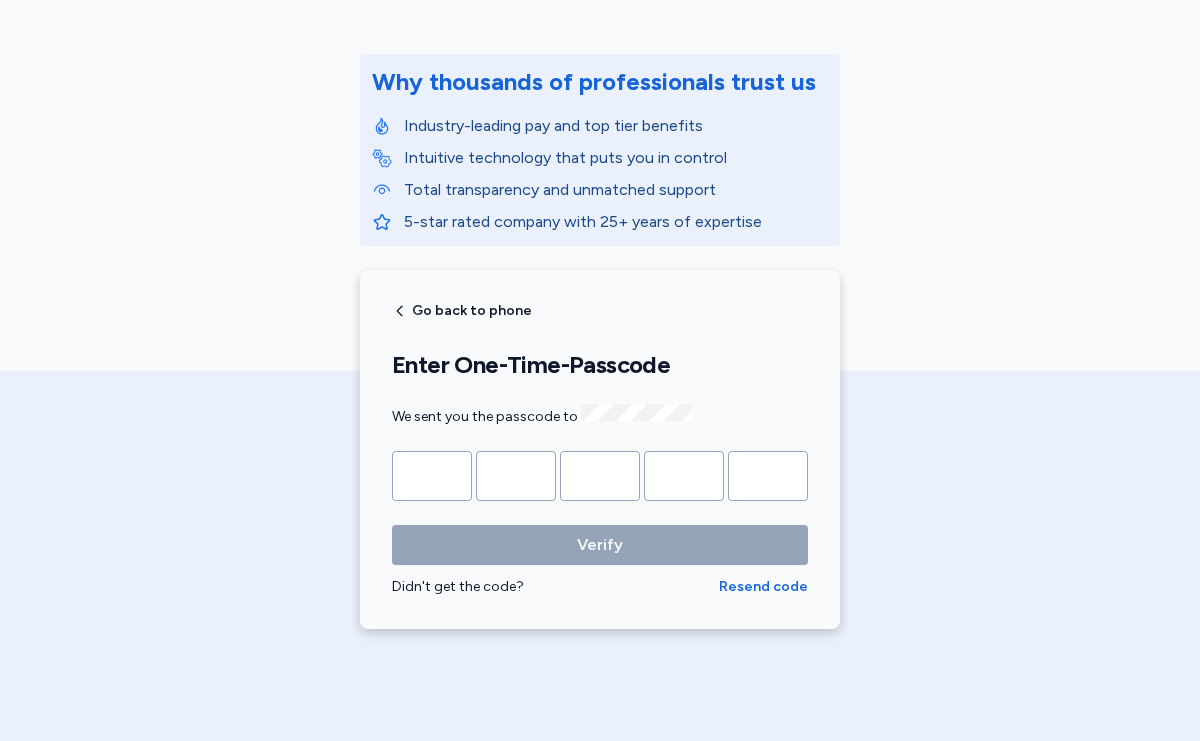 type on "*" 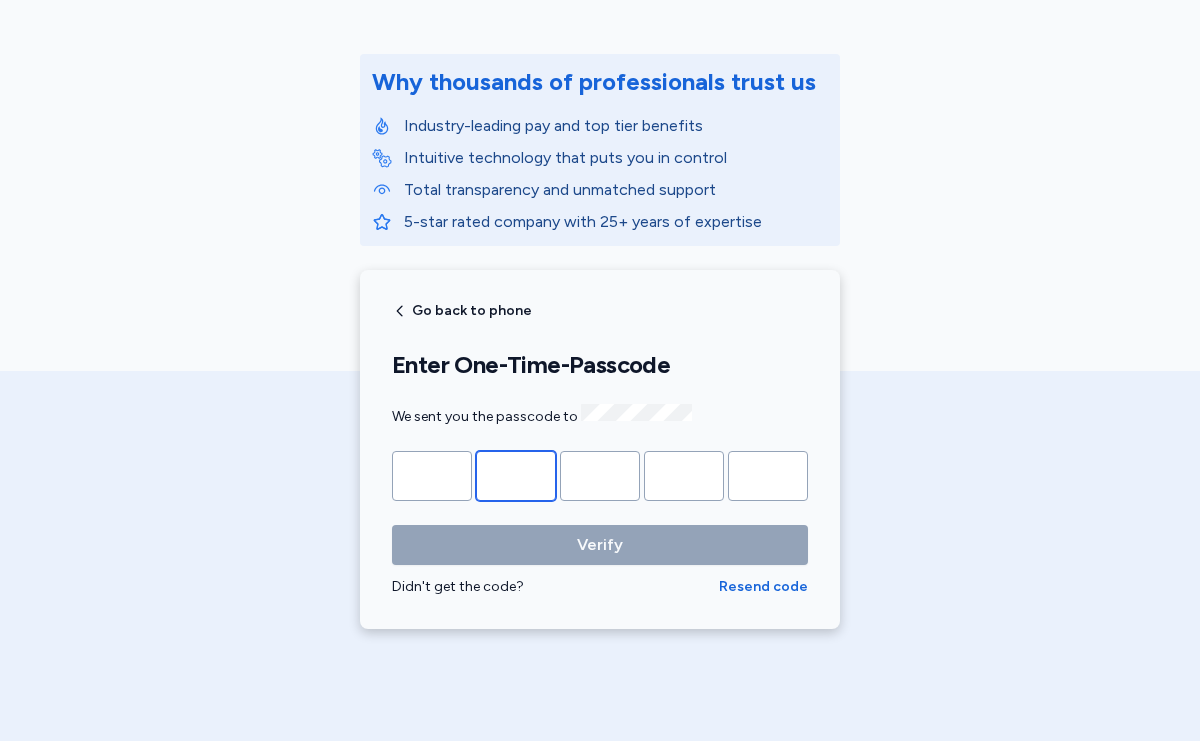 type on "*" 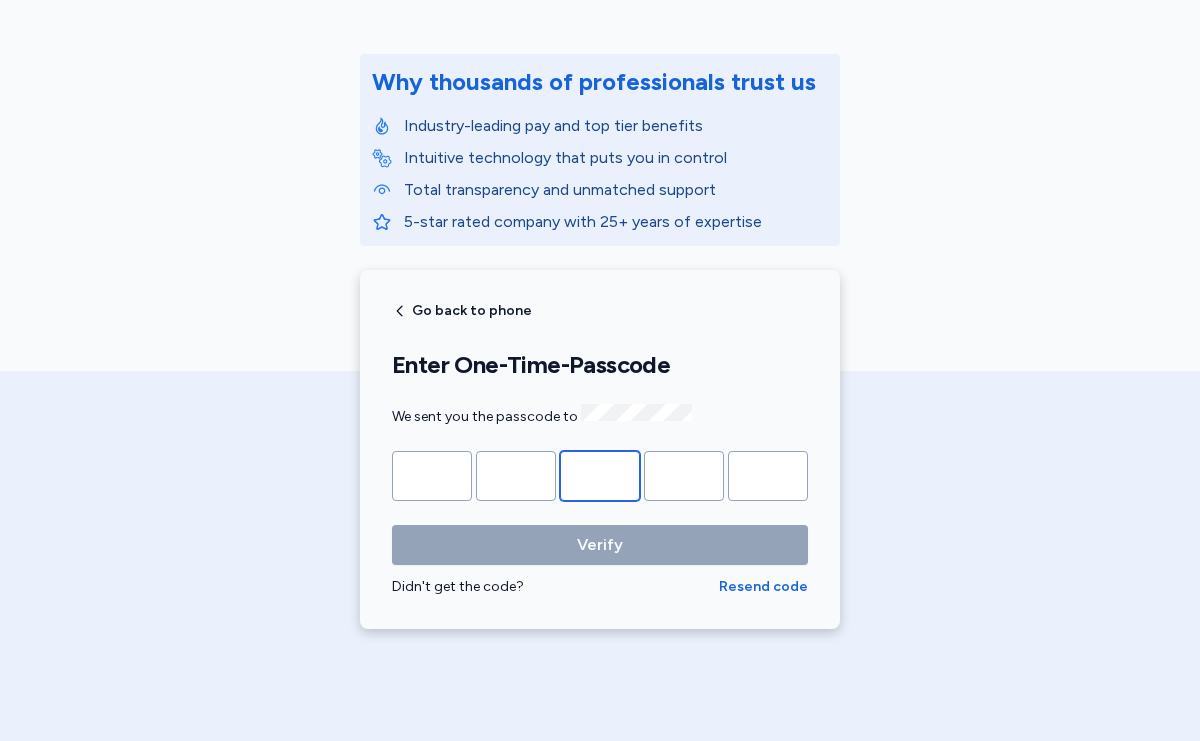 type on "*" 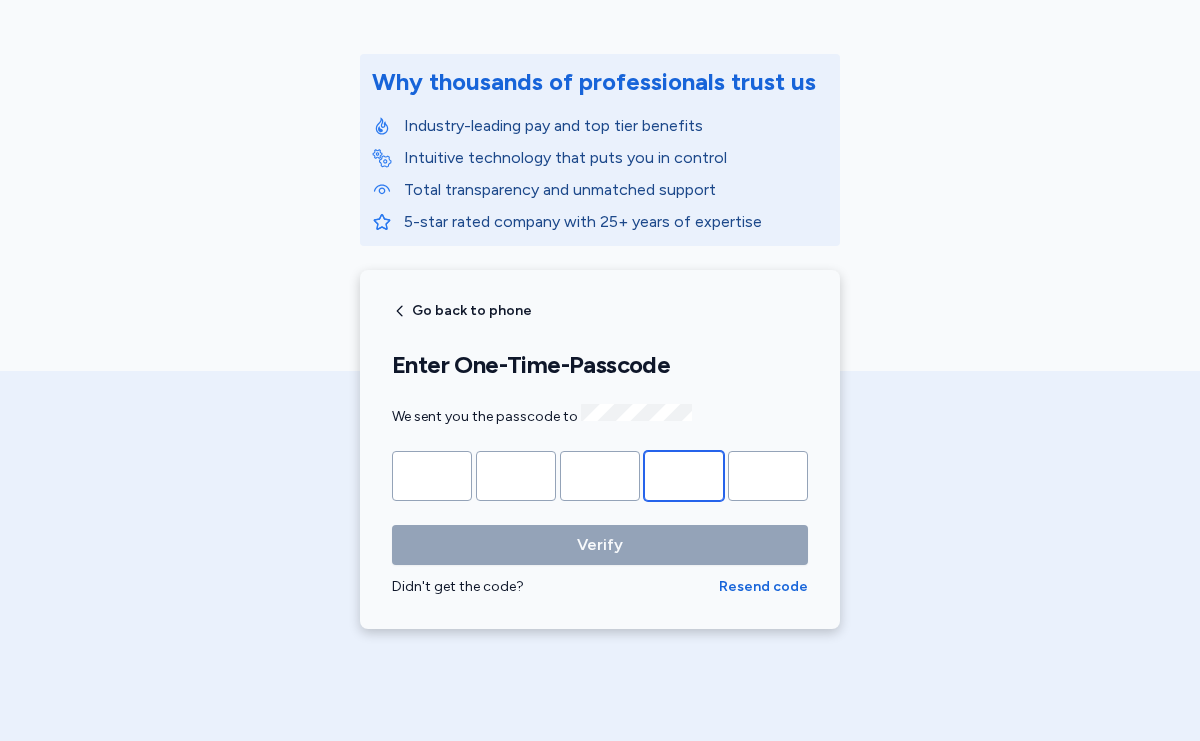type on "*" 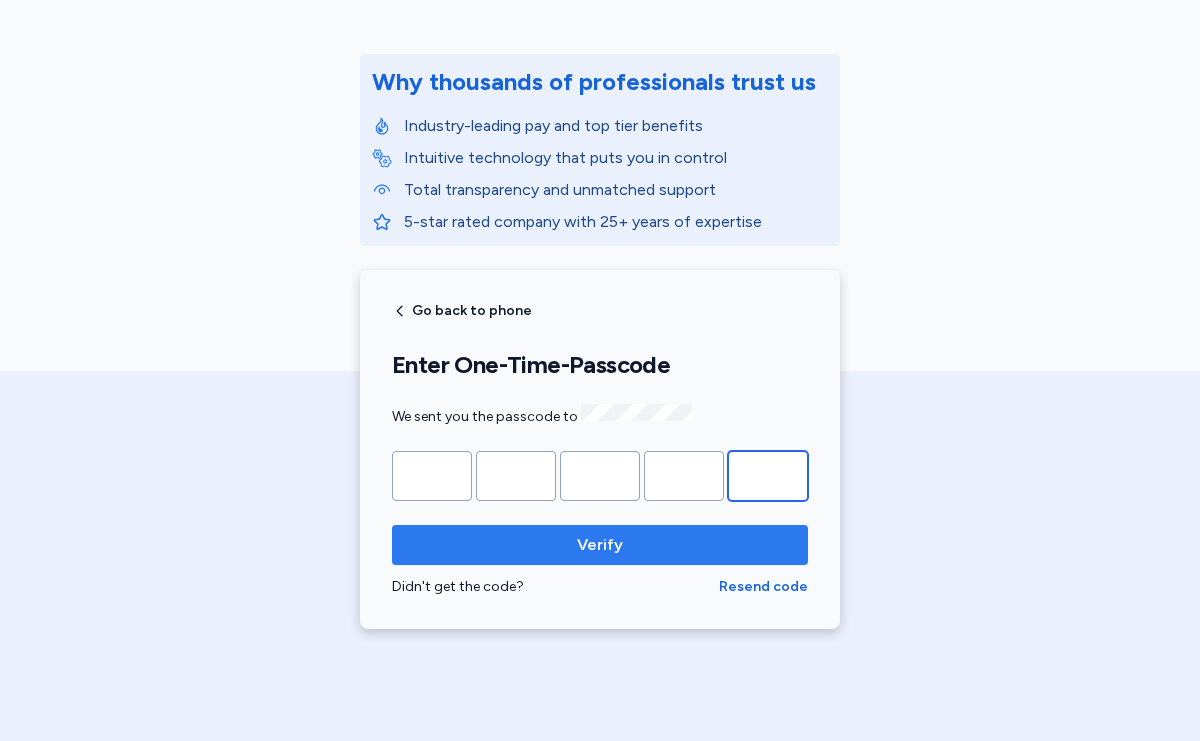 type on "*" 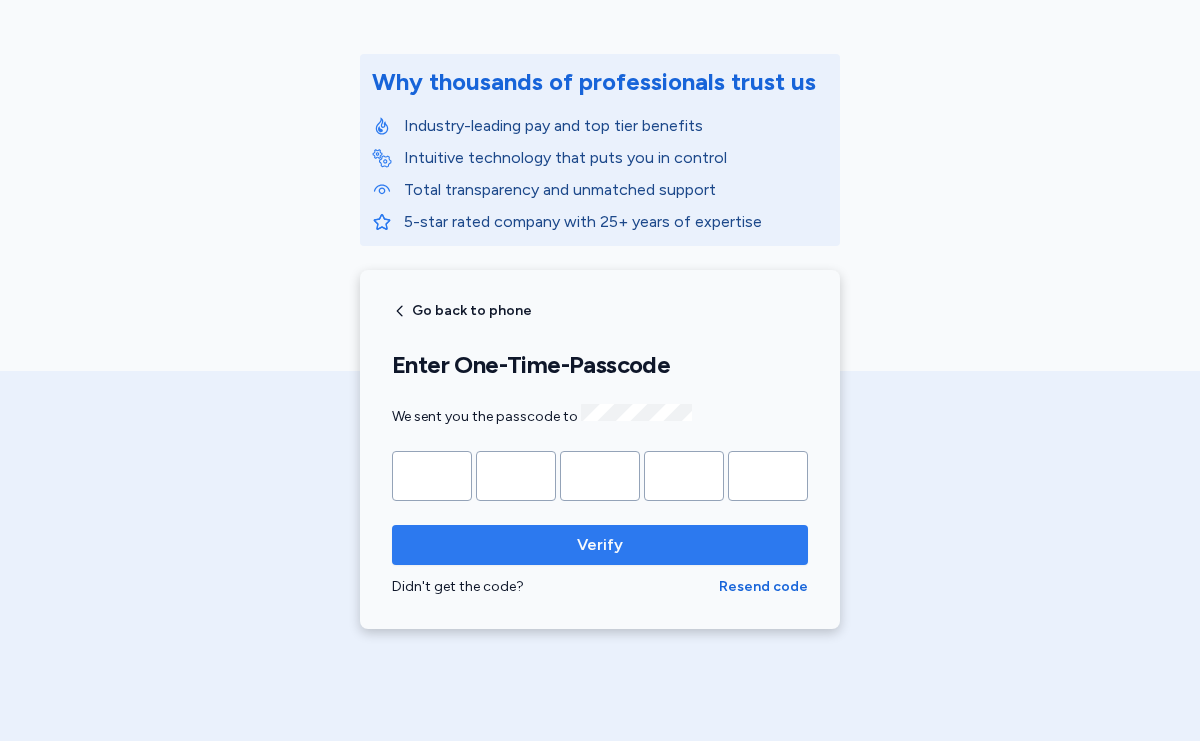 click on "Verify" at bounding box center (600, 545) 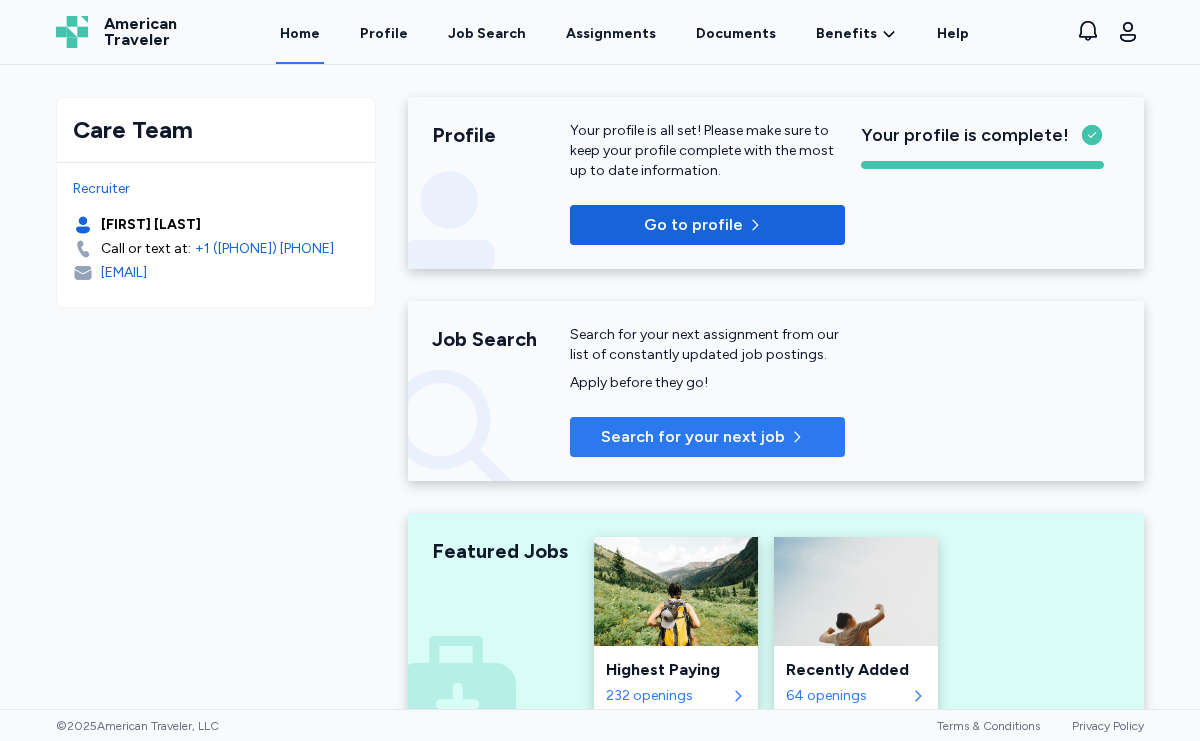 click on "Search for your next job" at bounding box center [707, 437] 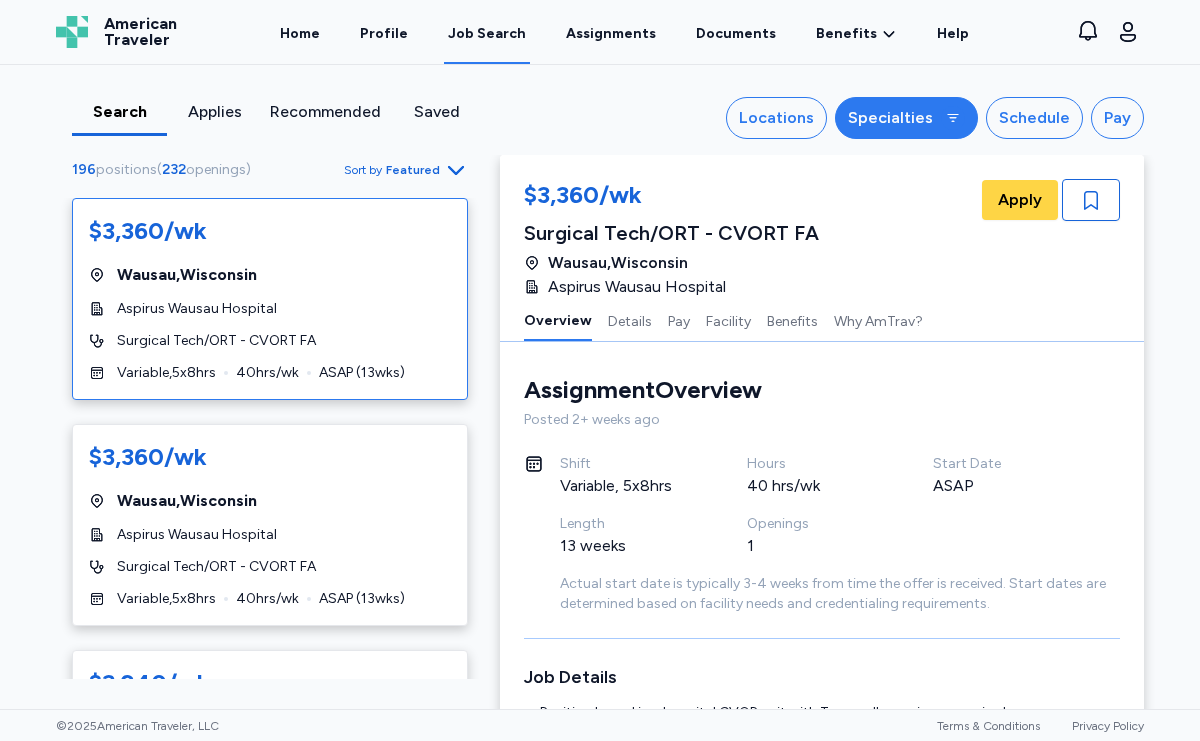 click at bounding box center [953, 118] 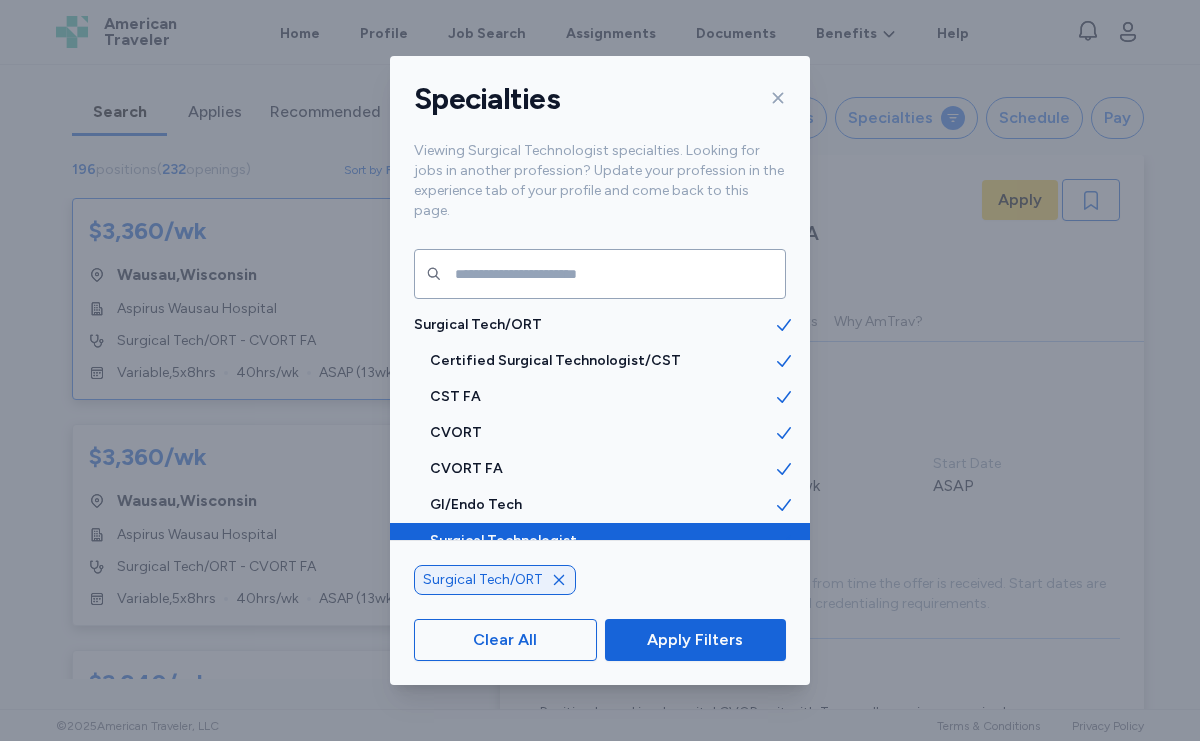 click 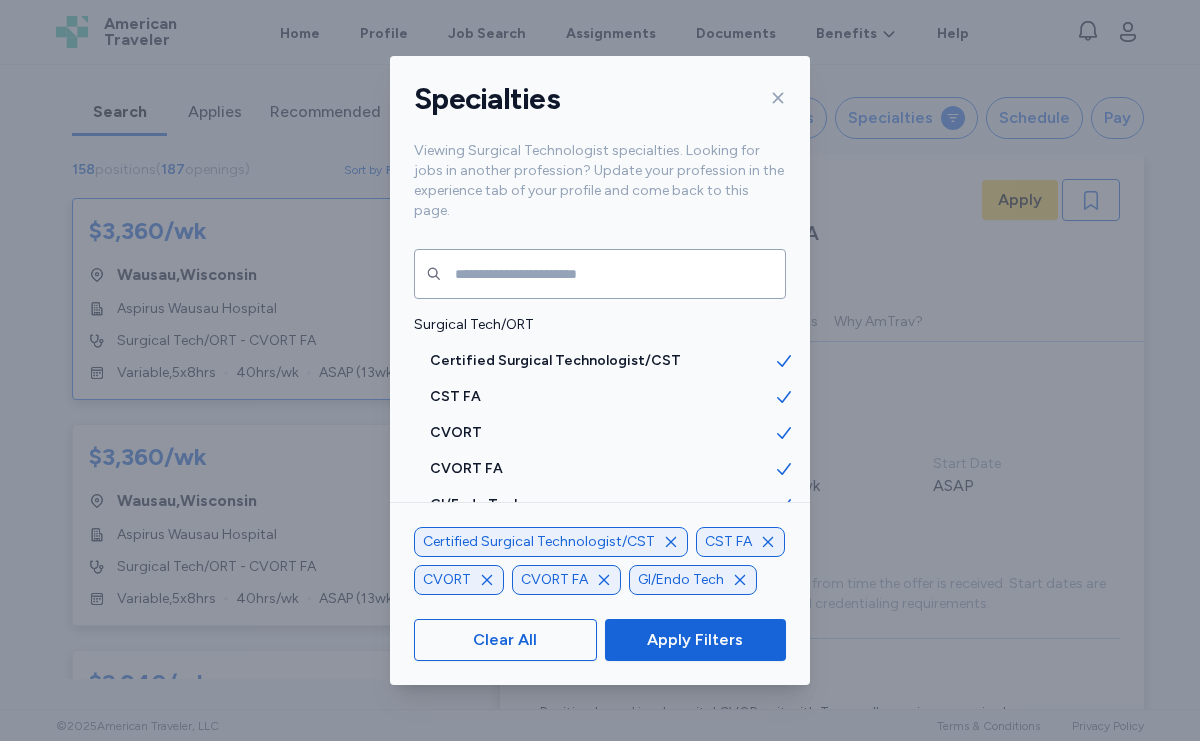 click 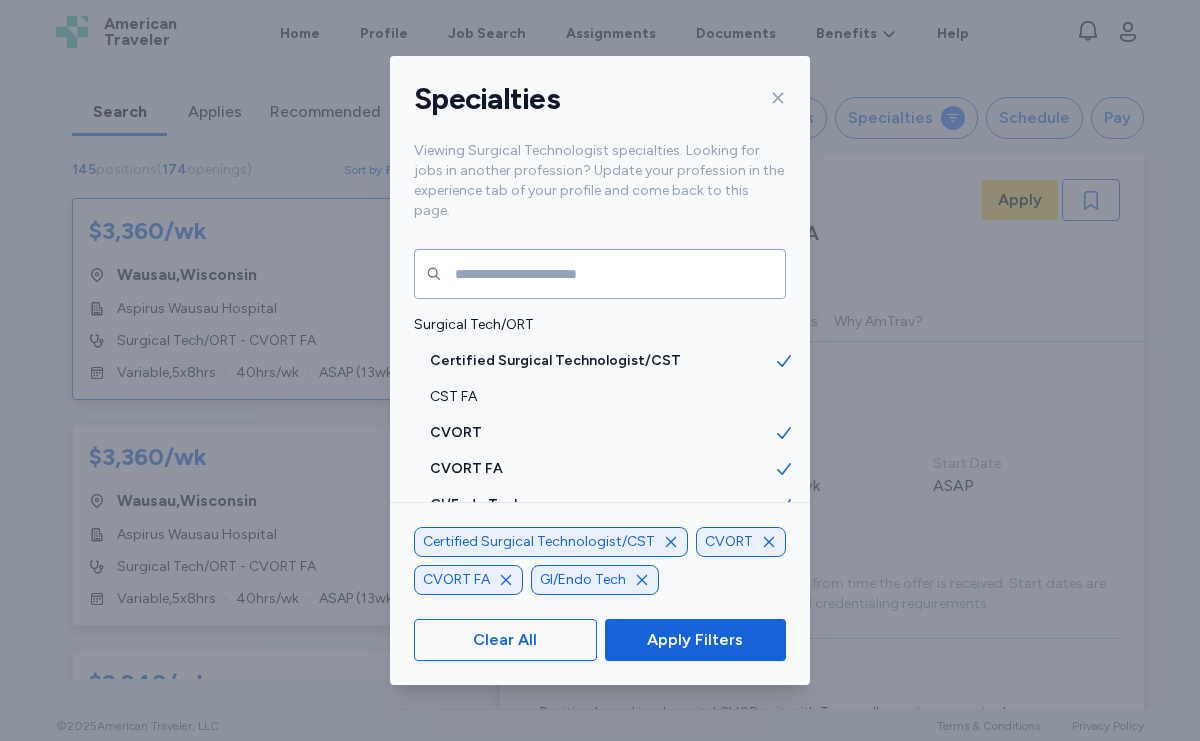 click 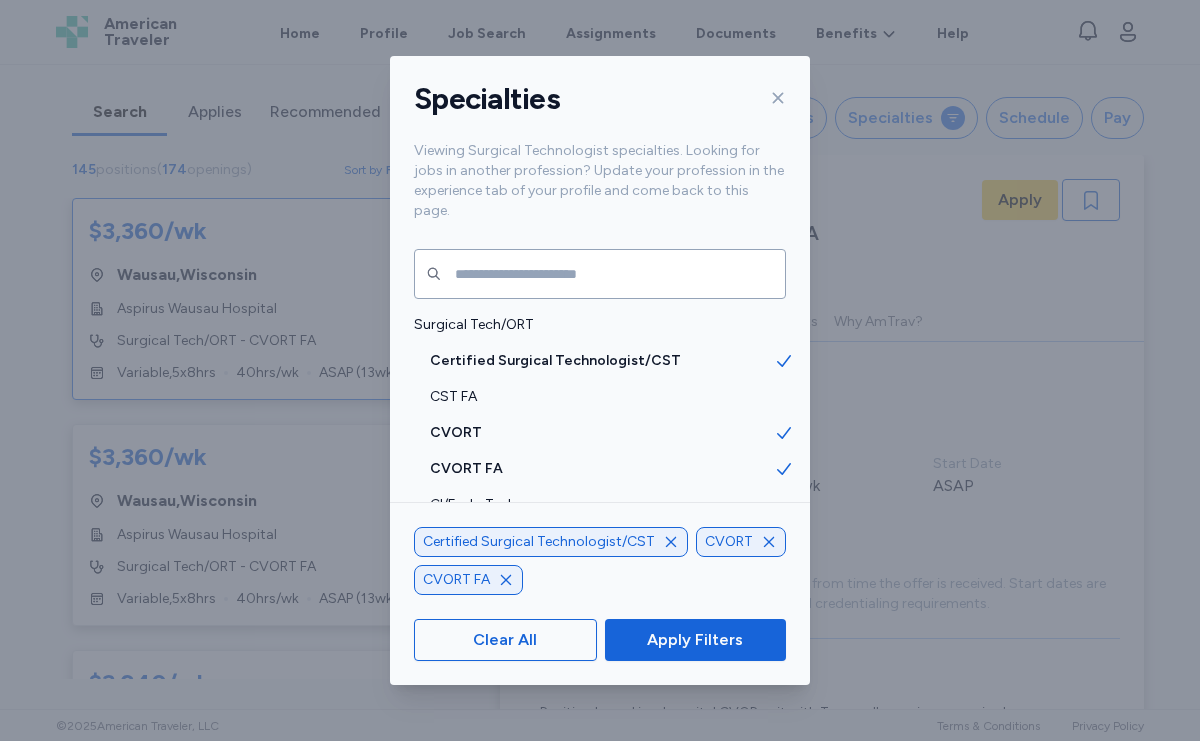 click 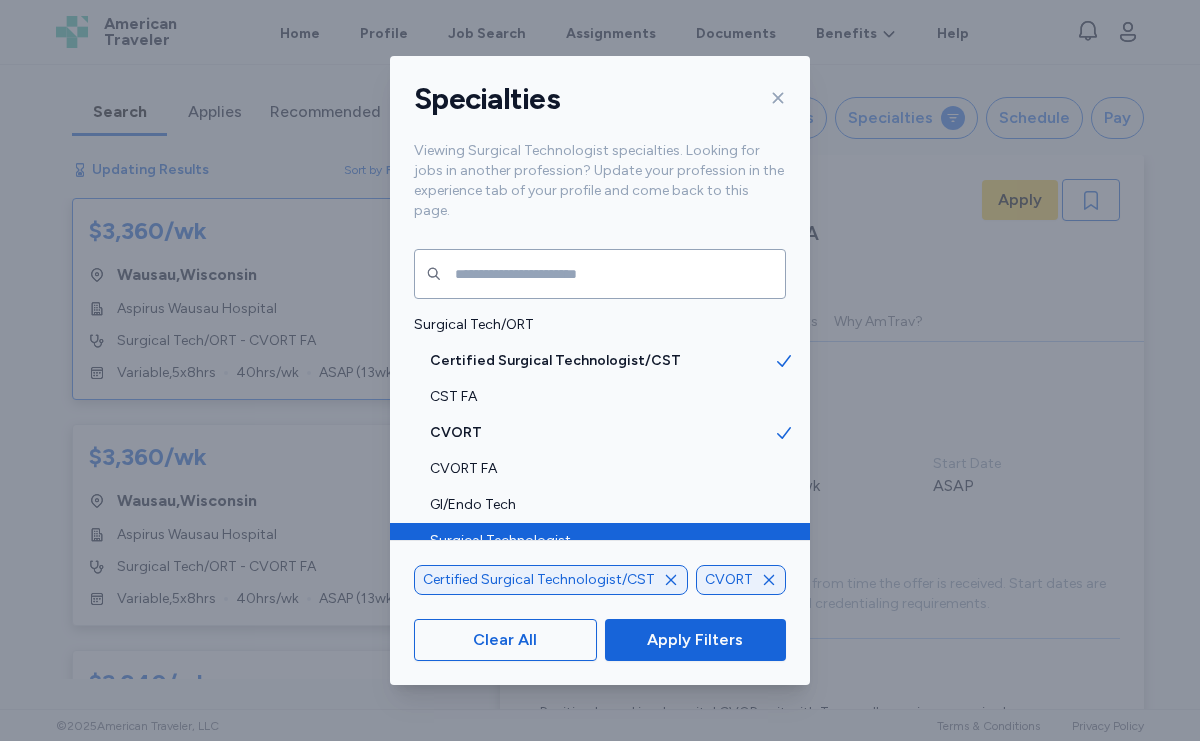 scroll, scrollTop: 30, scrollLeft: 0, axis: vertical 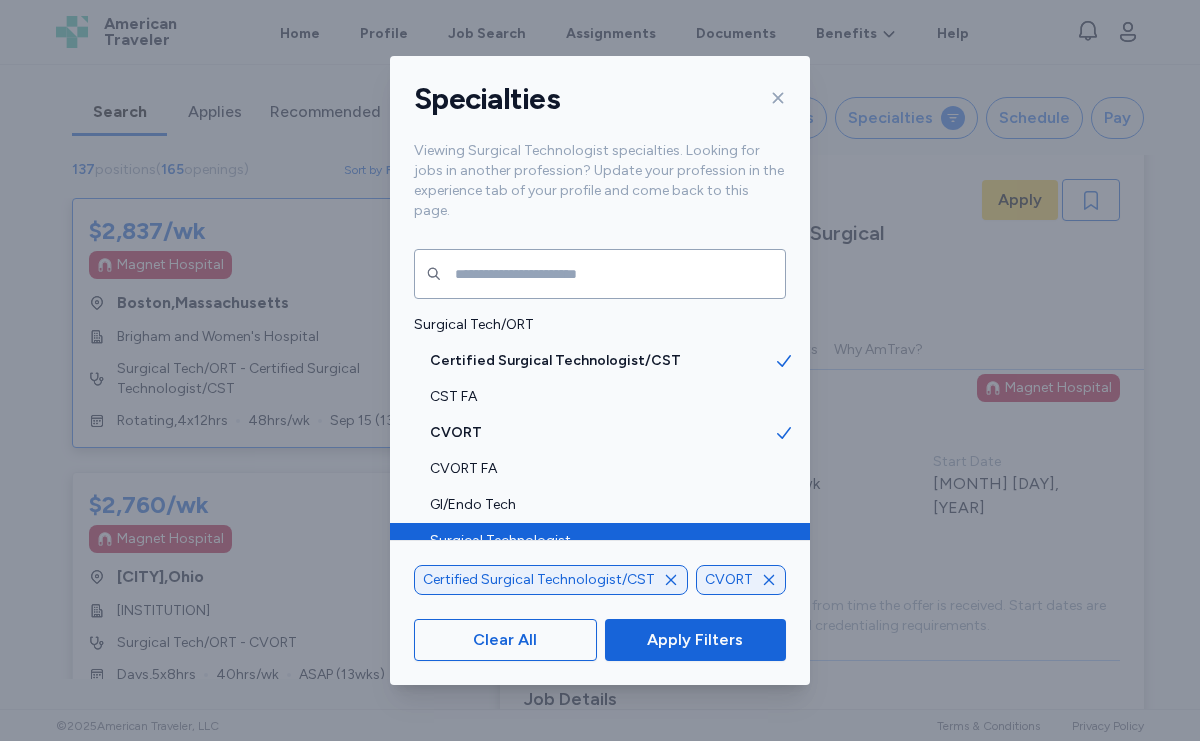 click 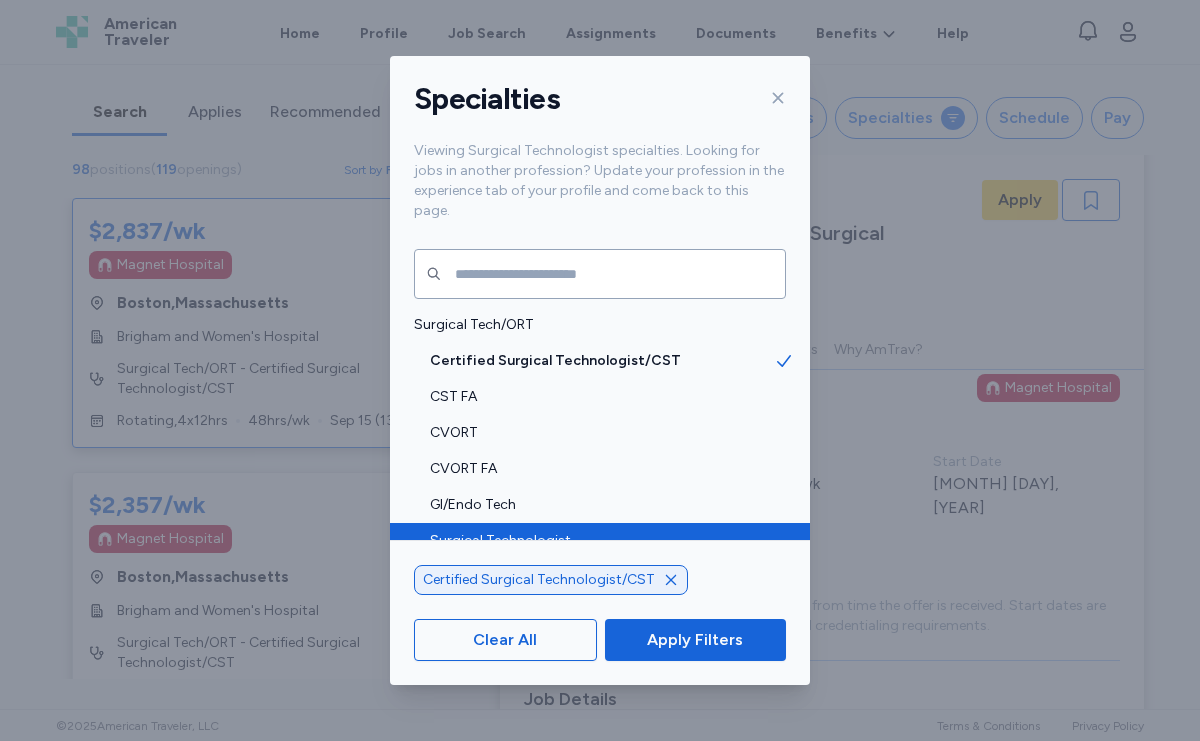 click on "Surgical Technologist" at bounding box center [602, 541] 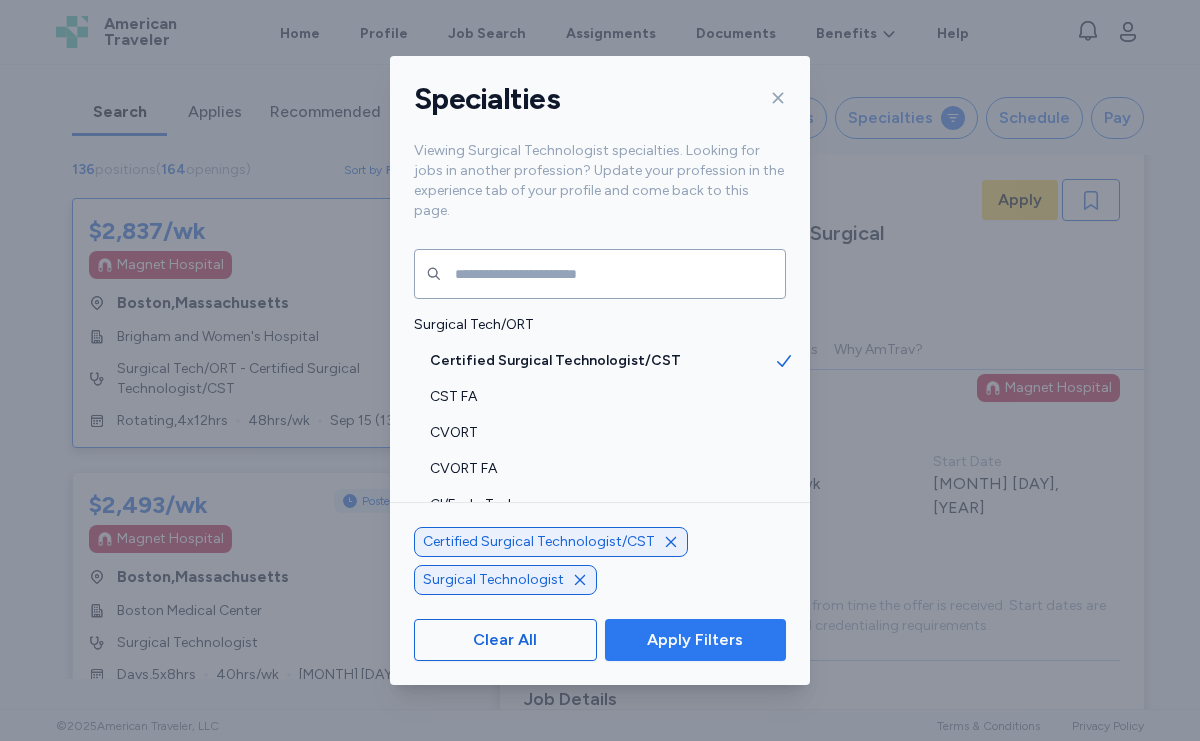click on "Apply Filters" at bounding box center (695, 640) 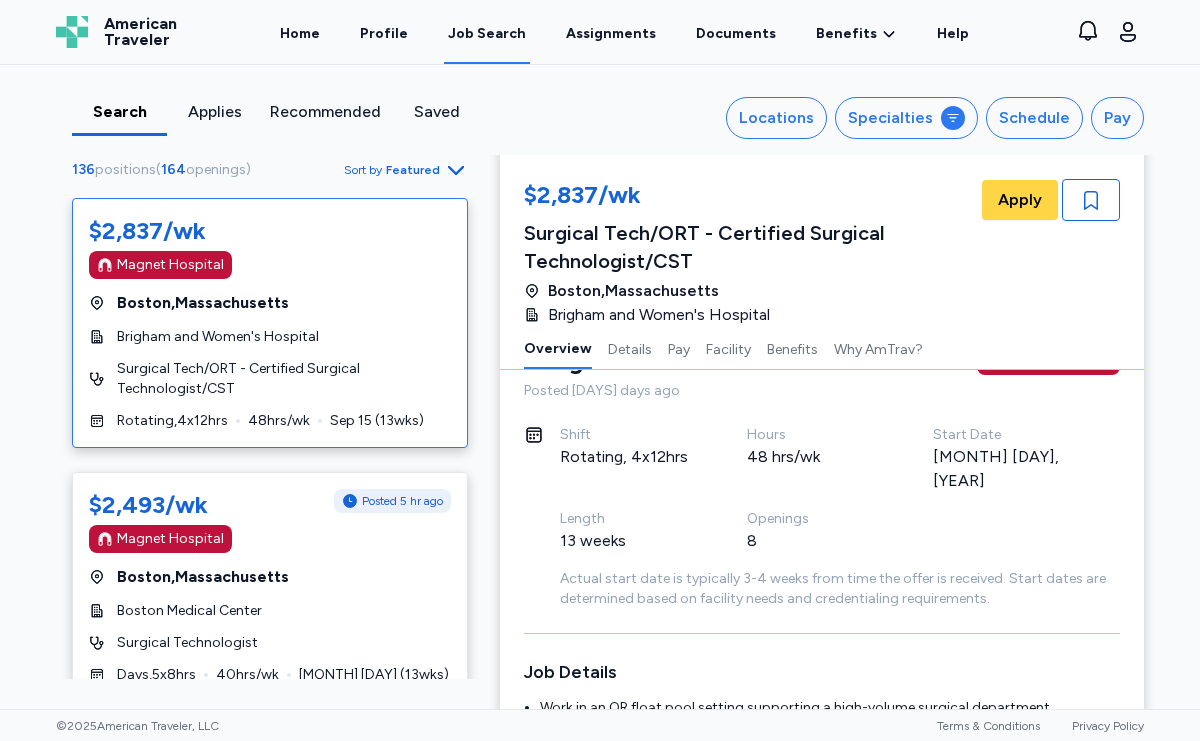 scroll, scrollTop: 56, scrollLeft: 0, axis: vertical 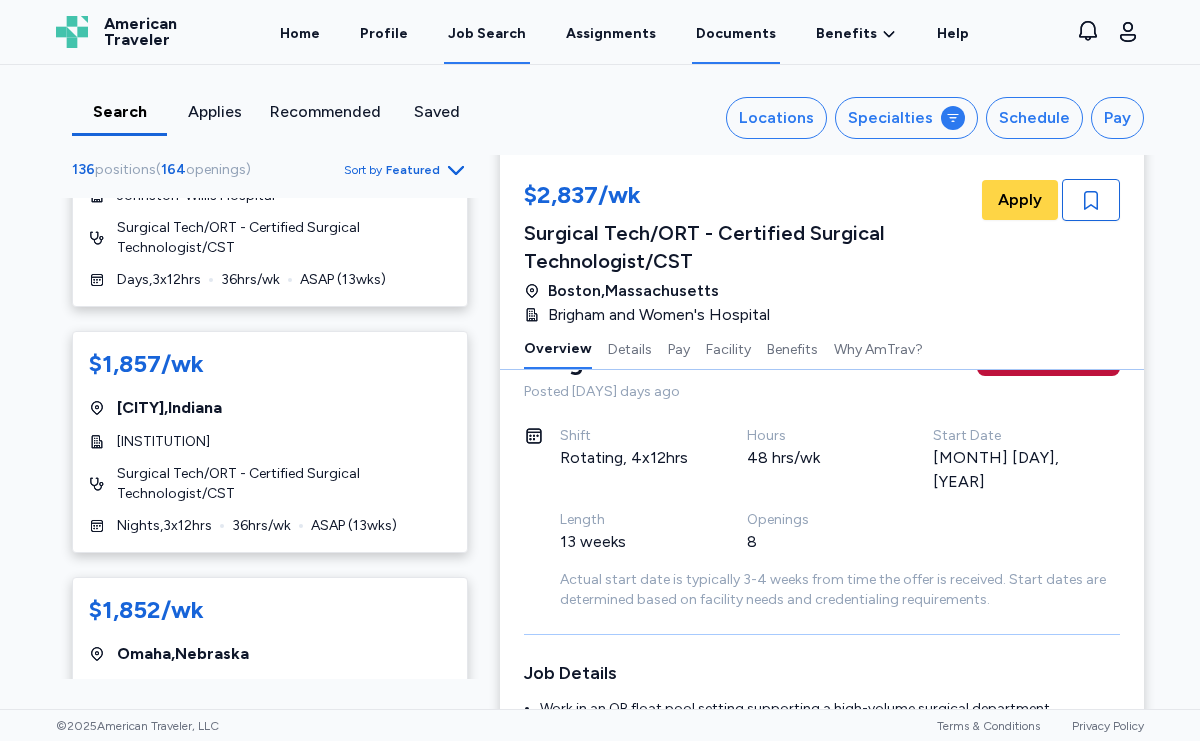 click on "Documents" at bounding box center (736, 33) 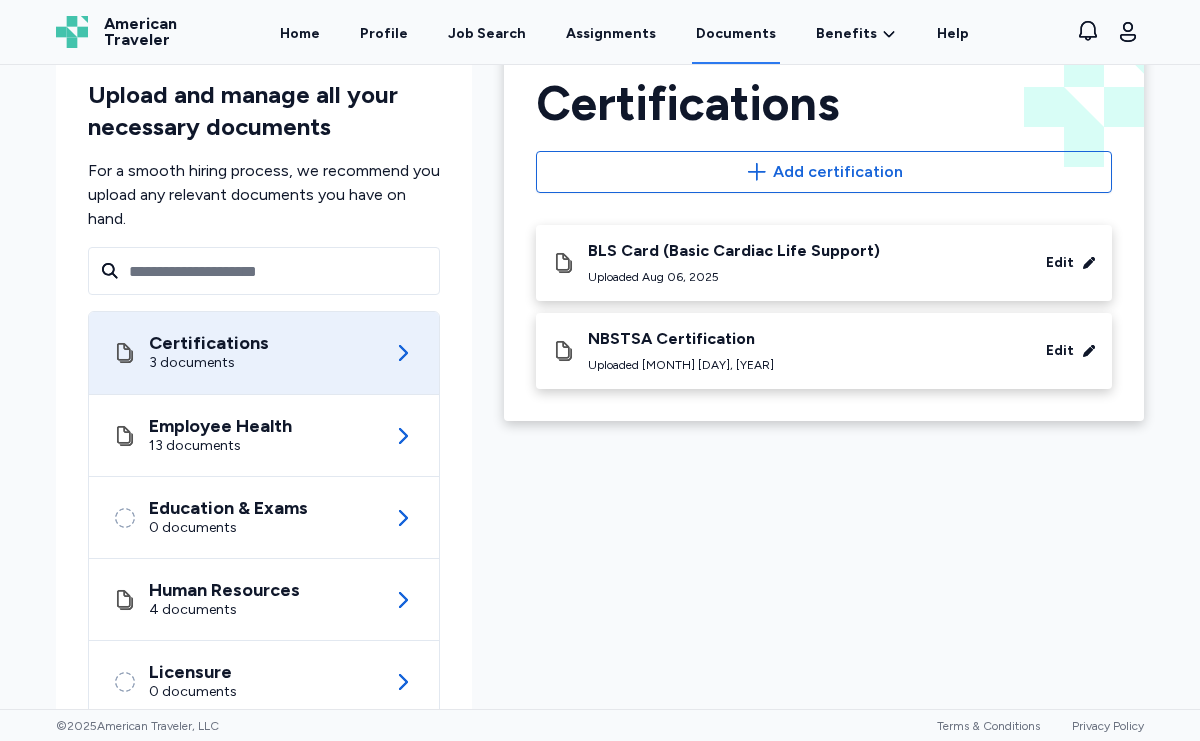 scroll, scrollTop: 112, scrollLeft: 0, axis: vertical 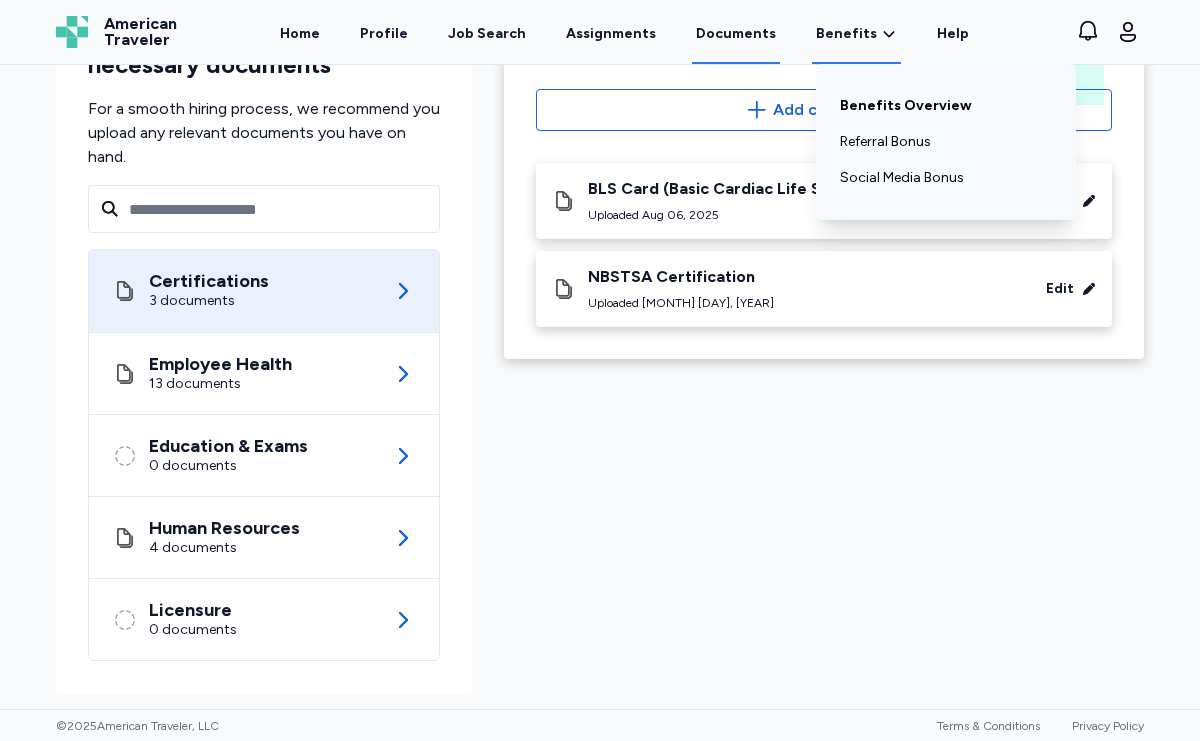 click on "Benefits Overview" at bounding box center (946, 106) 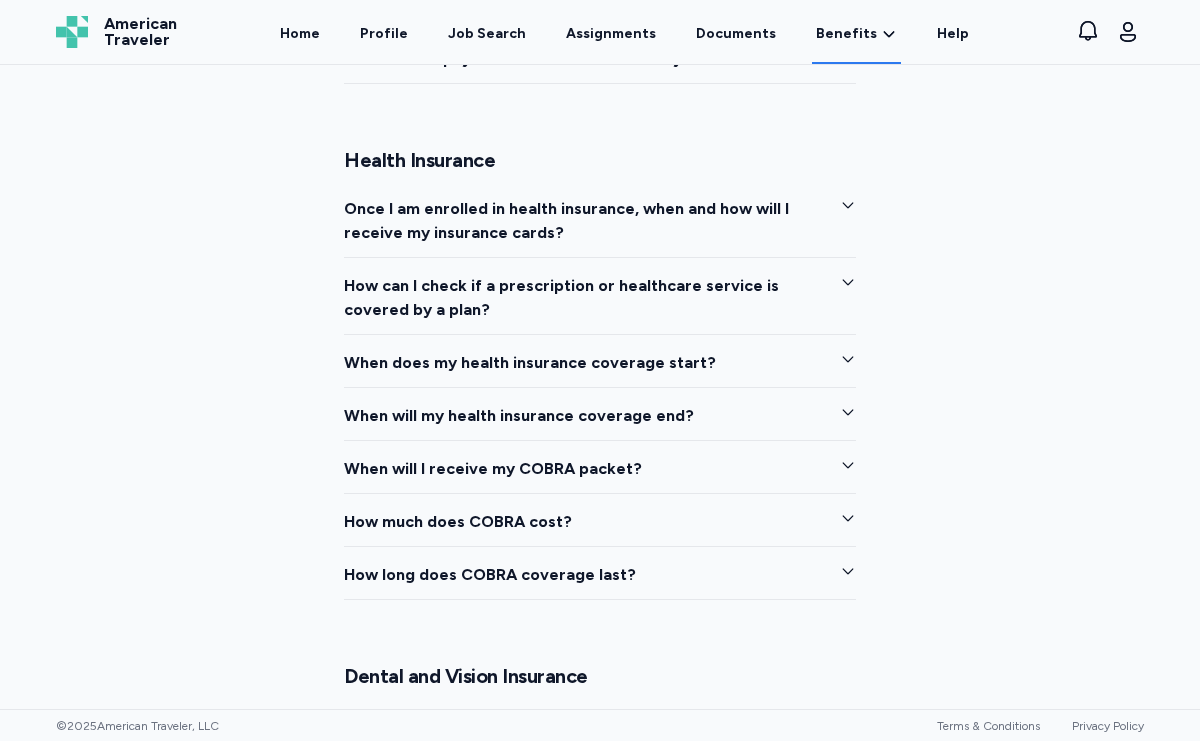 scroll, scrollTop: 2343, scrollLeft: 0, axis: vertical 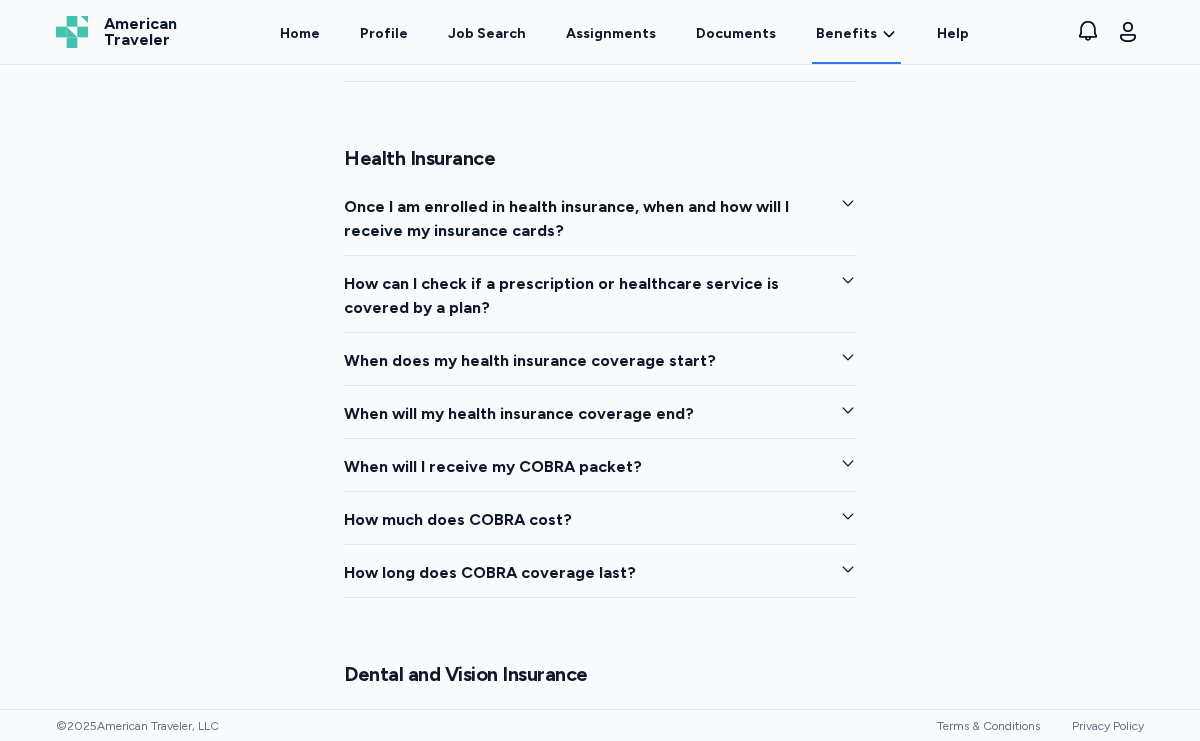 click 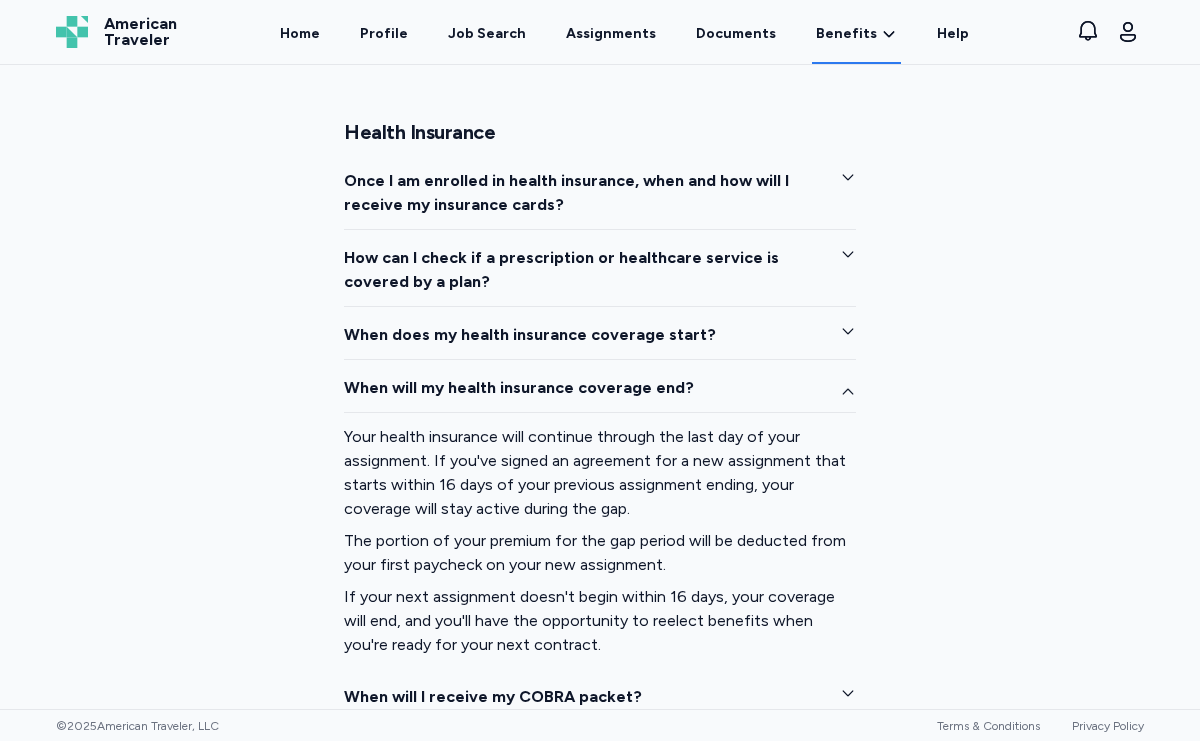 scroll, scrollTop: 2367, scrollLeft: 0, axis: vertical 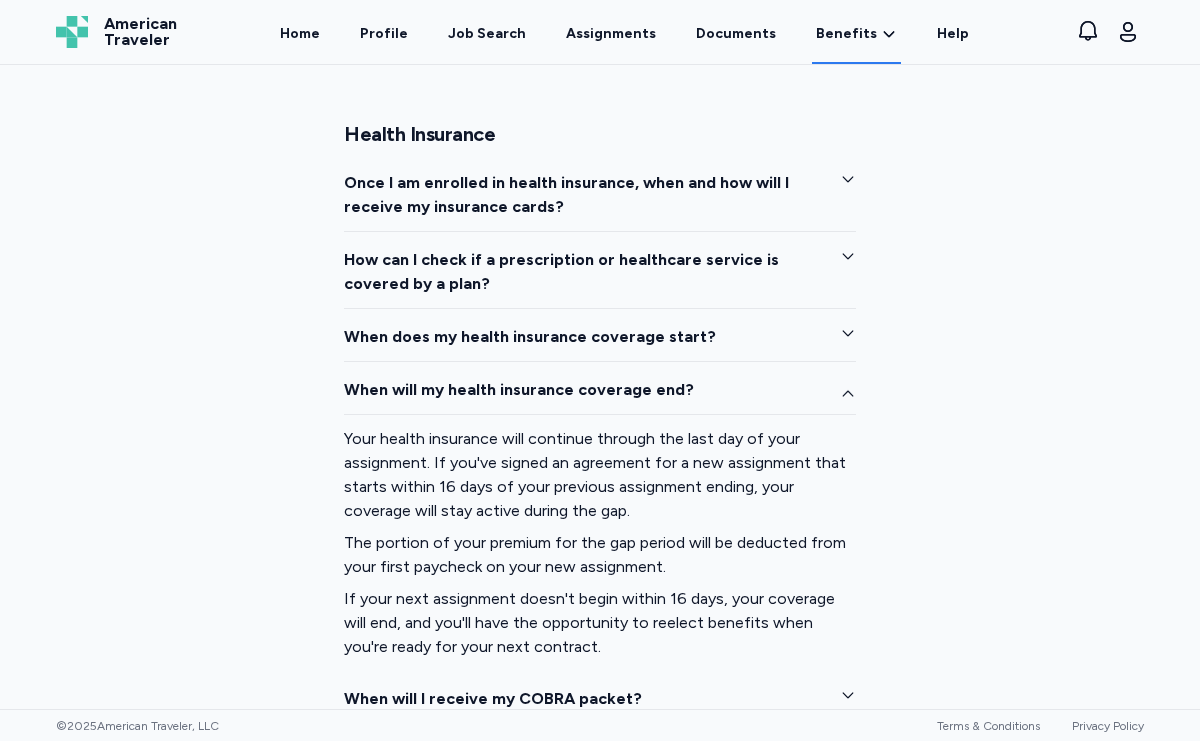 click 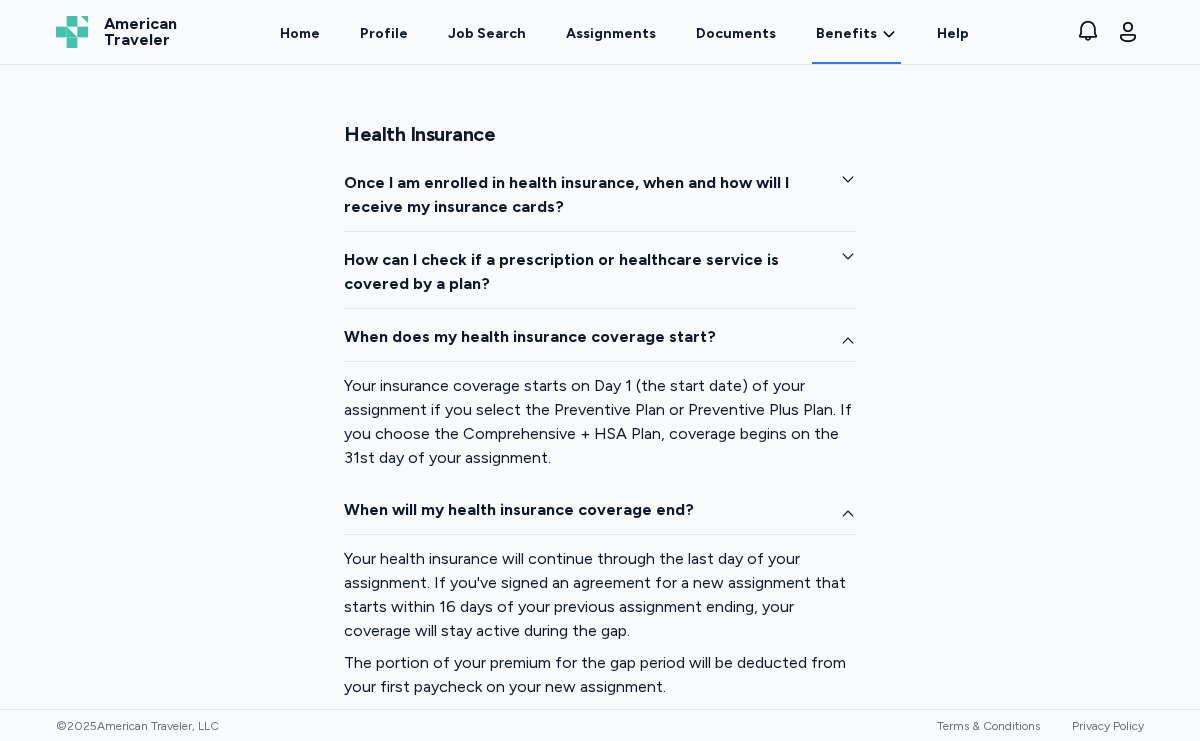 click 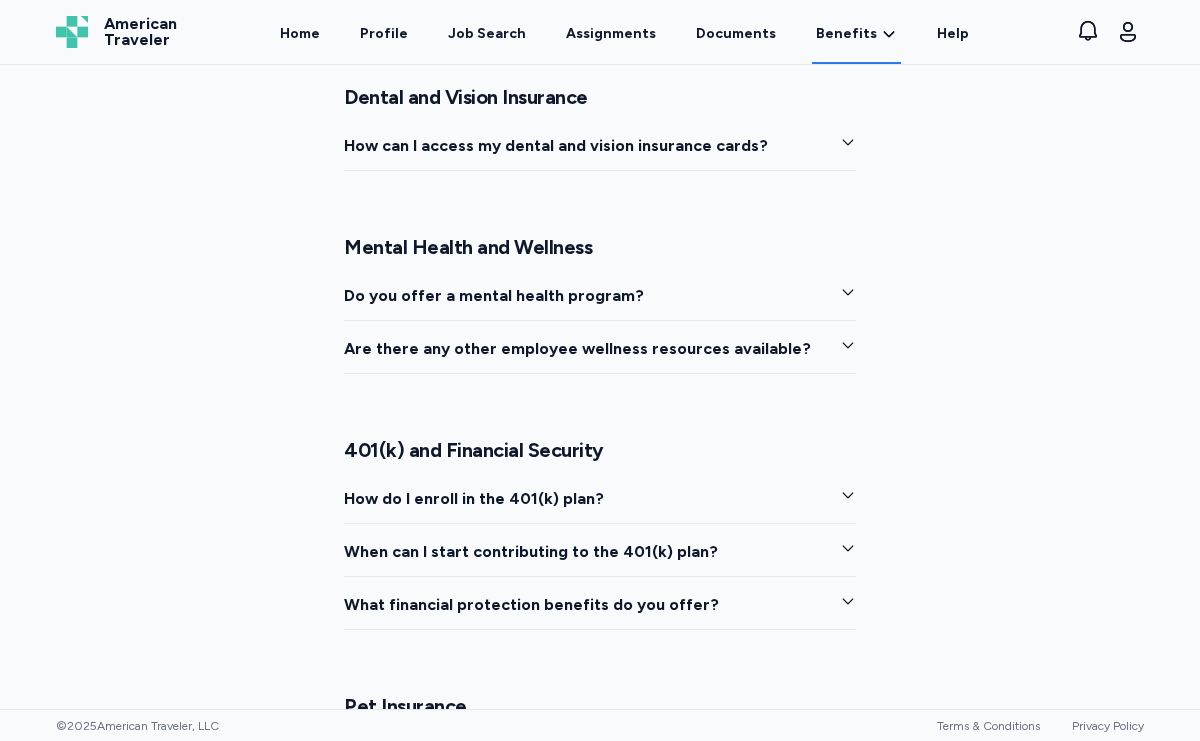 scroll, scrollTop: 3189, scrollLeft: 0, axis: vertical 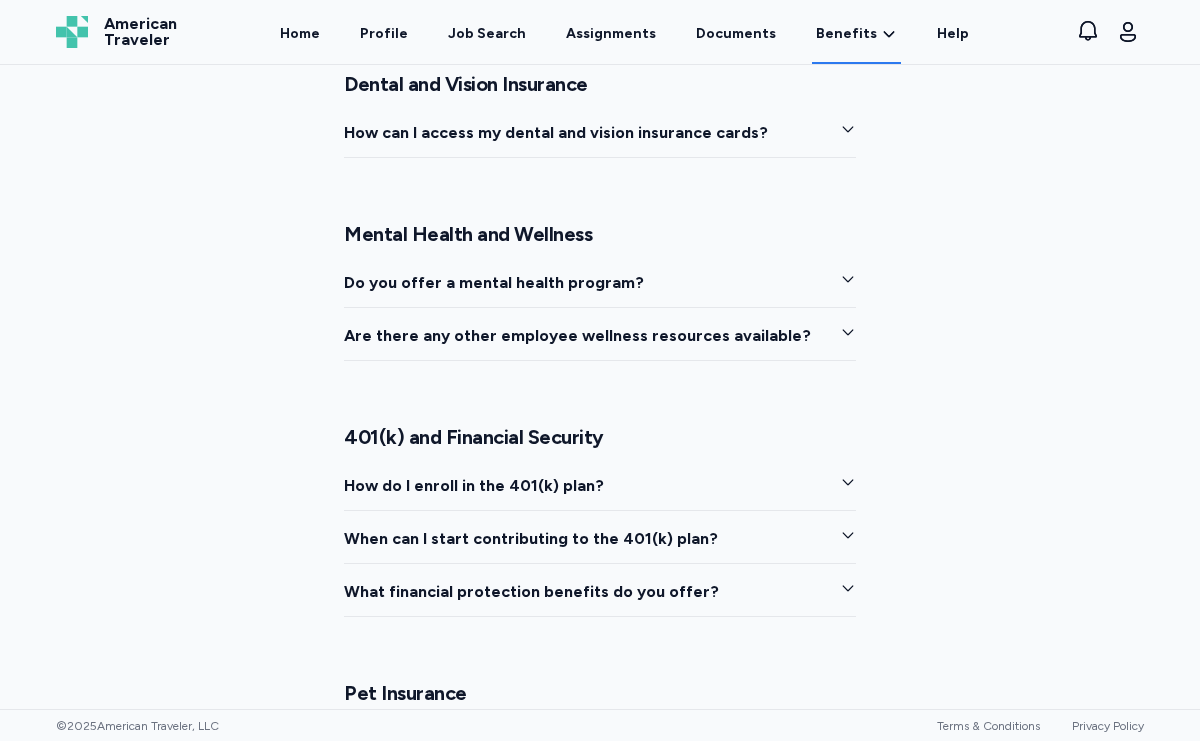 click 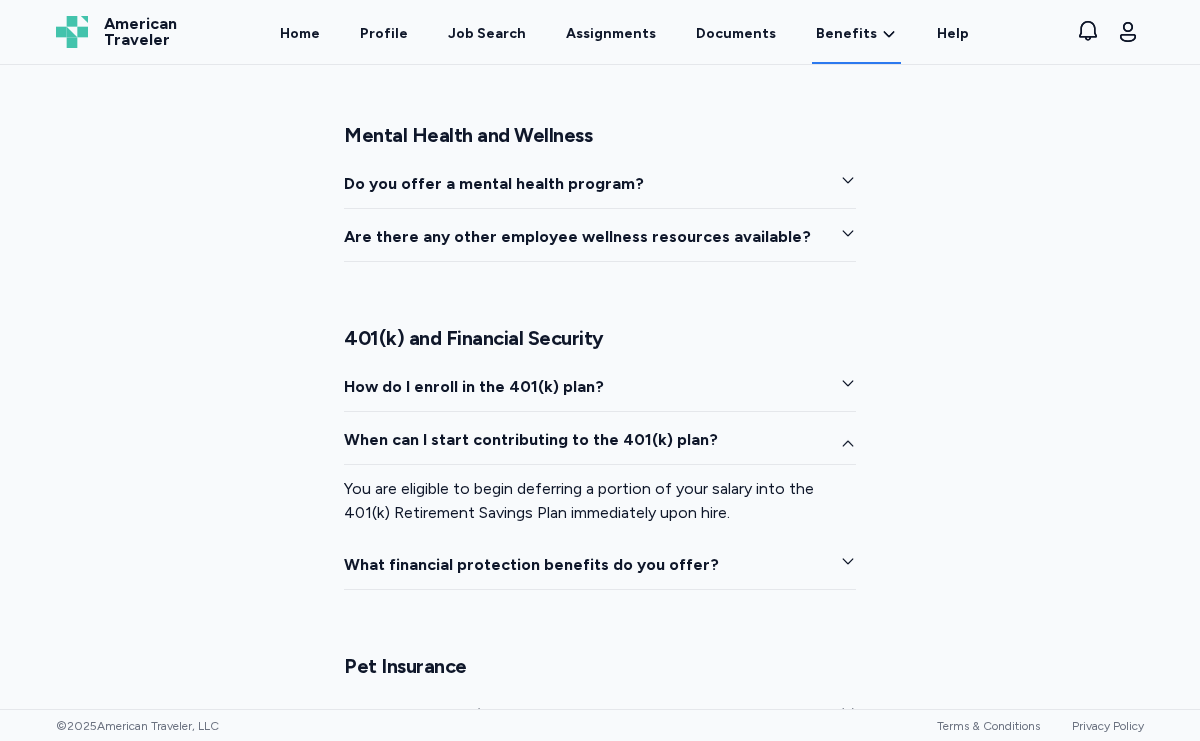 scroll, scrollTop: 3294, scrollLeft: 0, axis: vertical 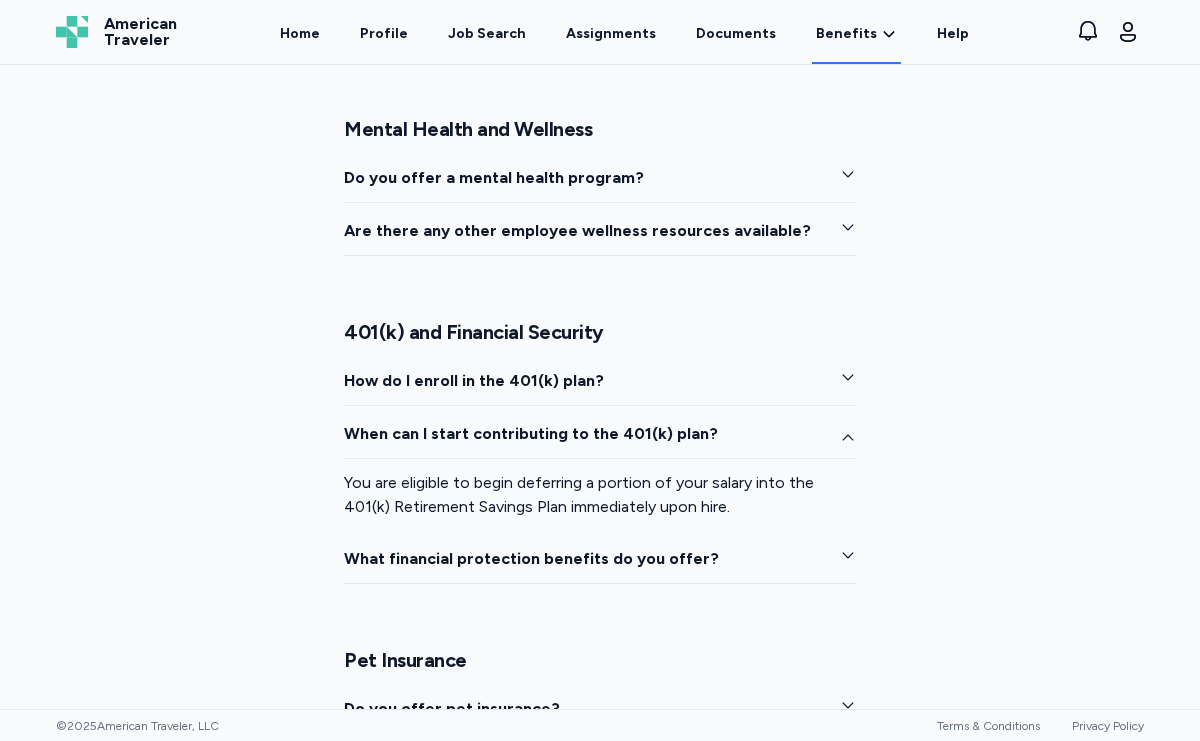 click 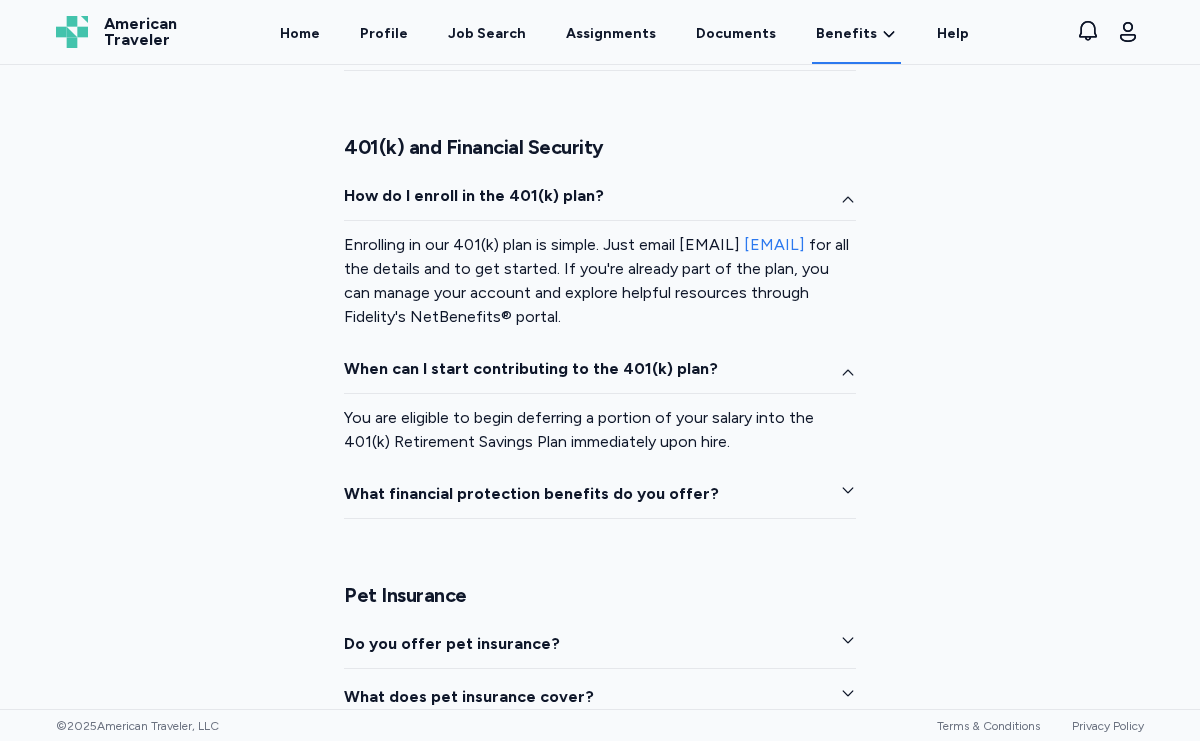 scroll, scrollTop: 3485, scrollLeft: 0, axis: vertical 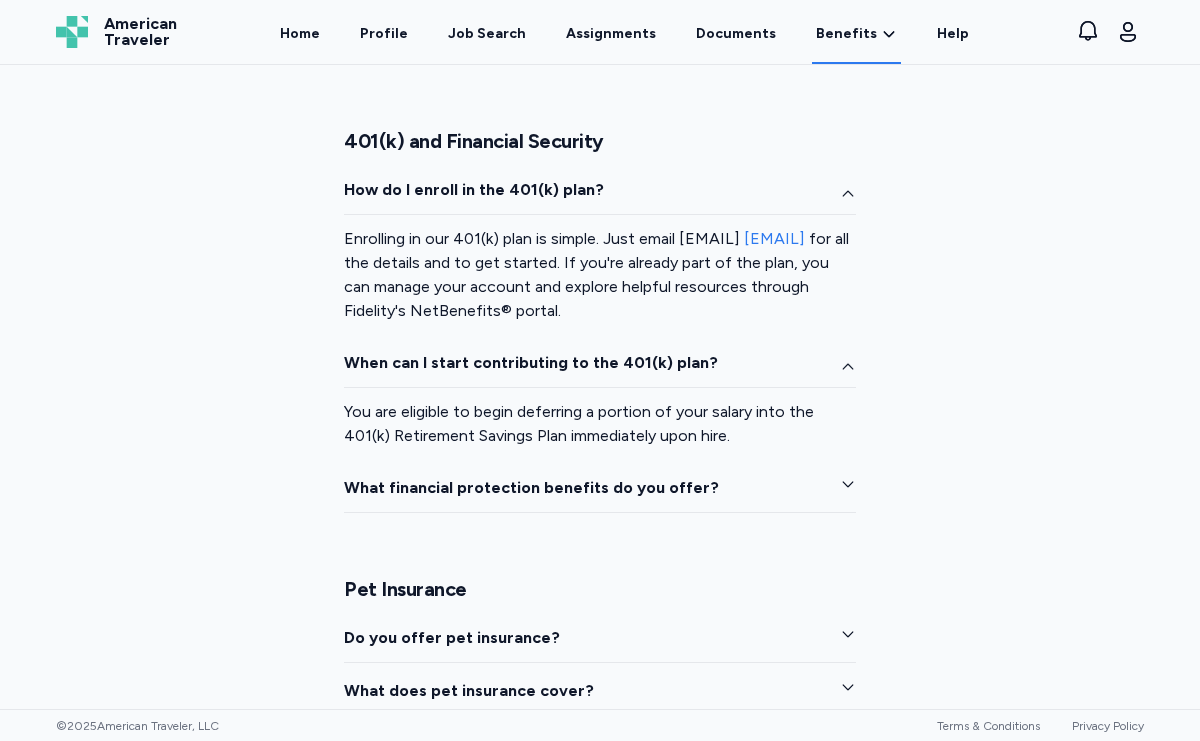 click 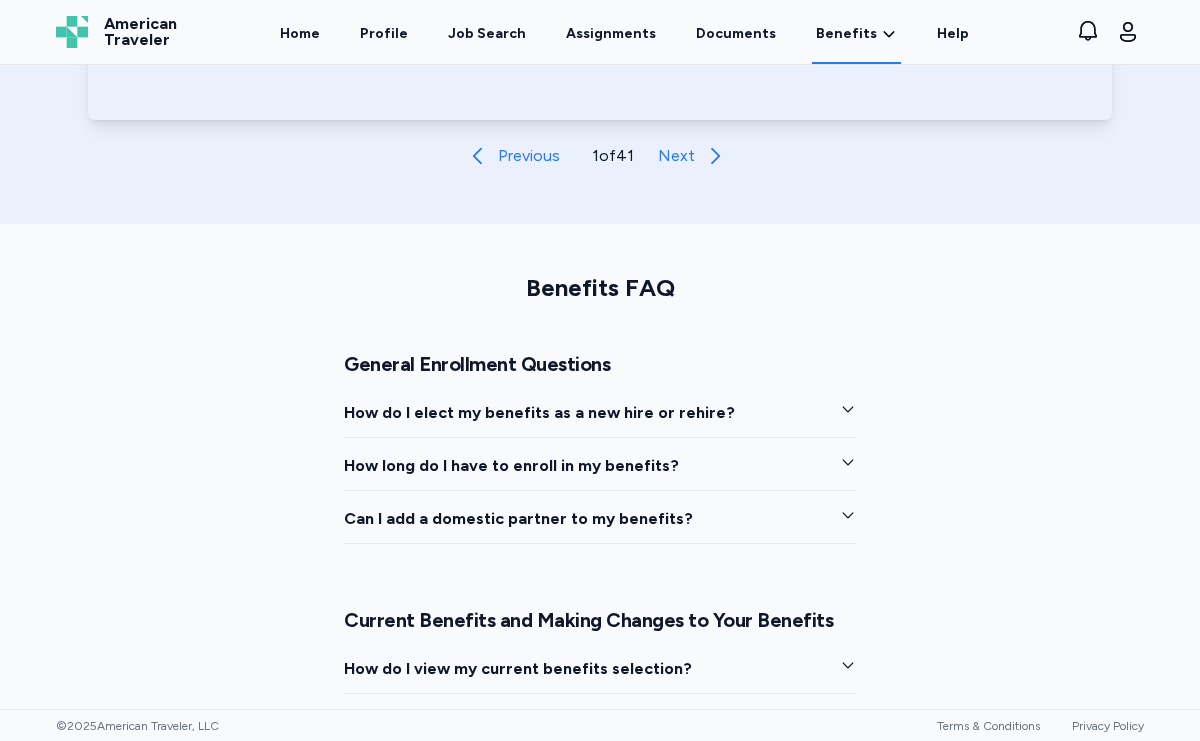 scroll, scrollTop: 1355, scrollLeft: 0, axis: vertical 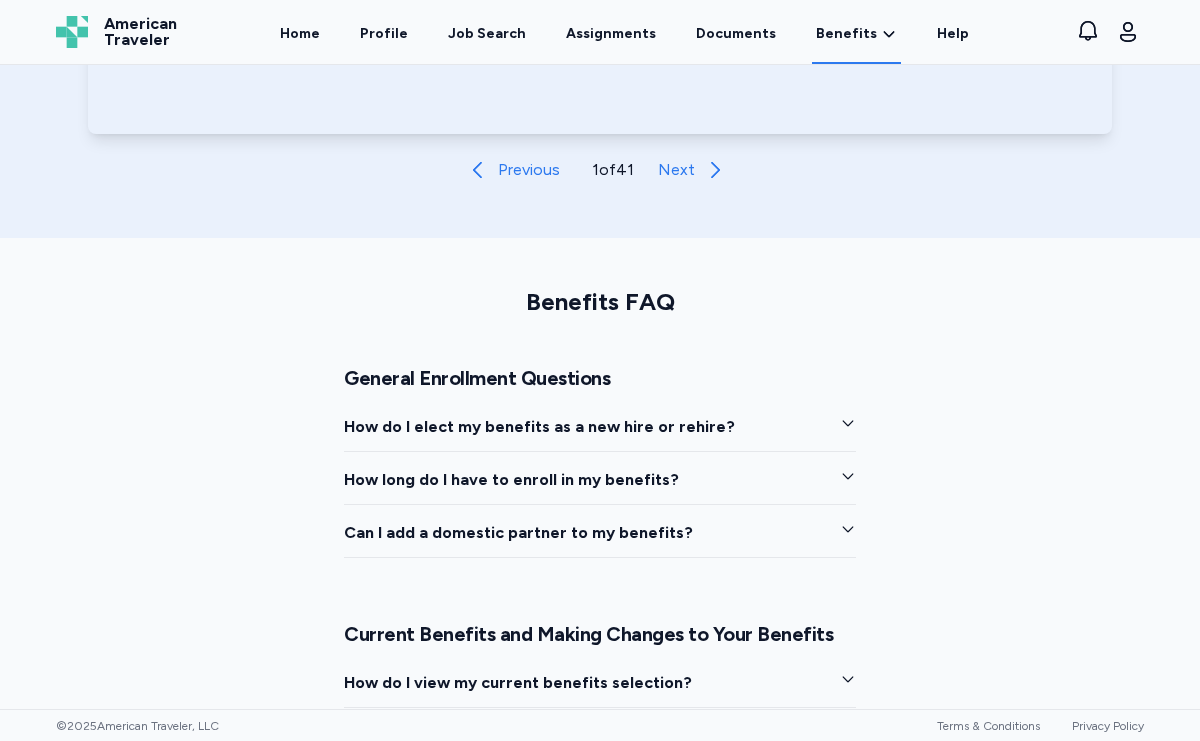 click 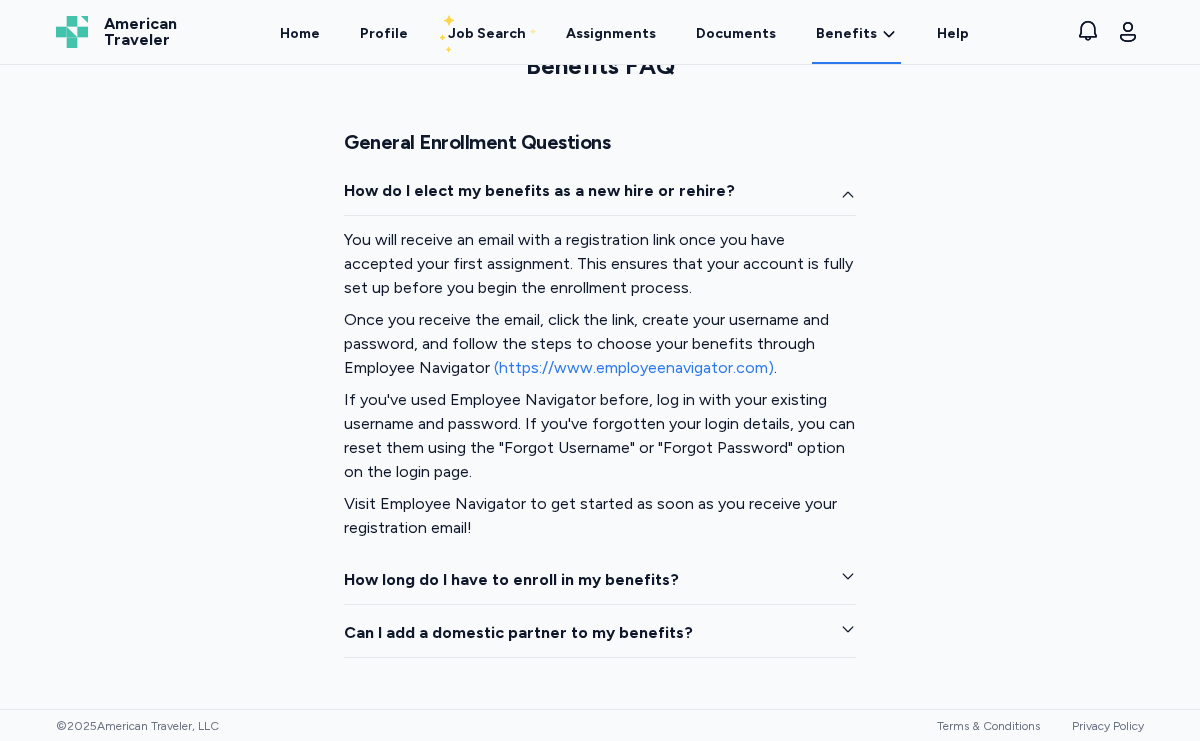 scroll, scrollTop: 1618, scrollLeft: 0, axis: vertical 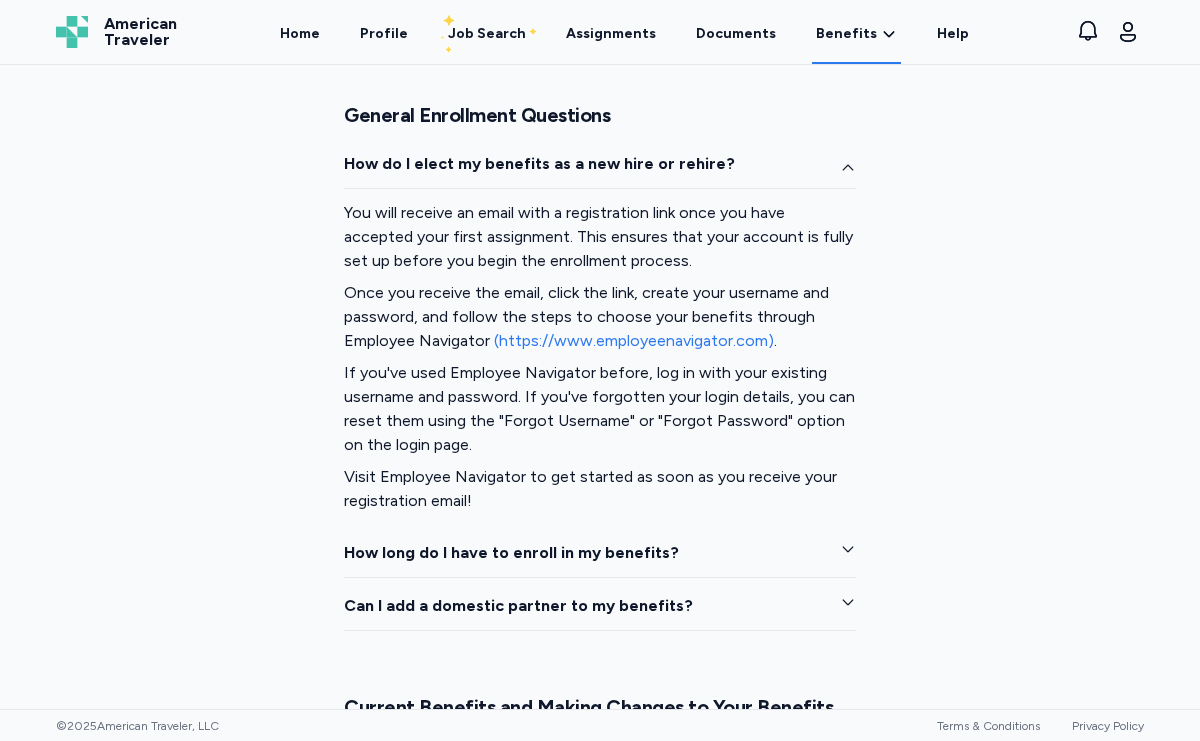 click 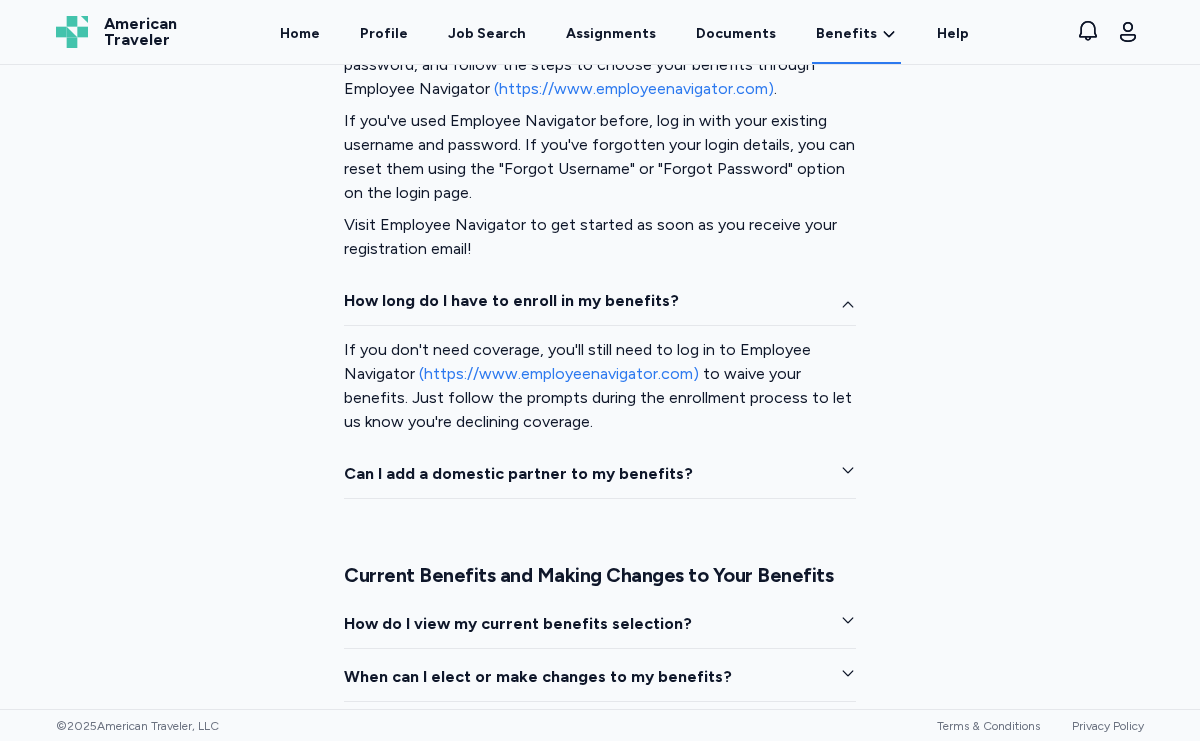 scroll, scrollTop: 1884, scrollLeft: 0, axis: vertical 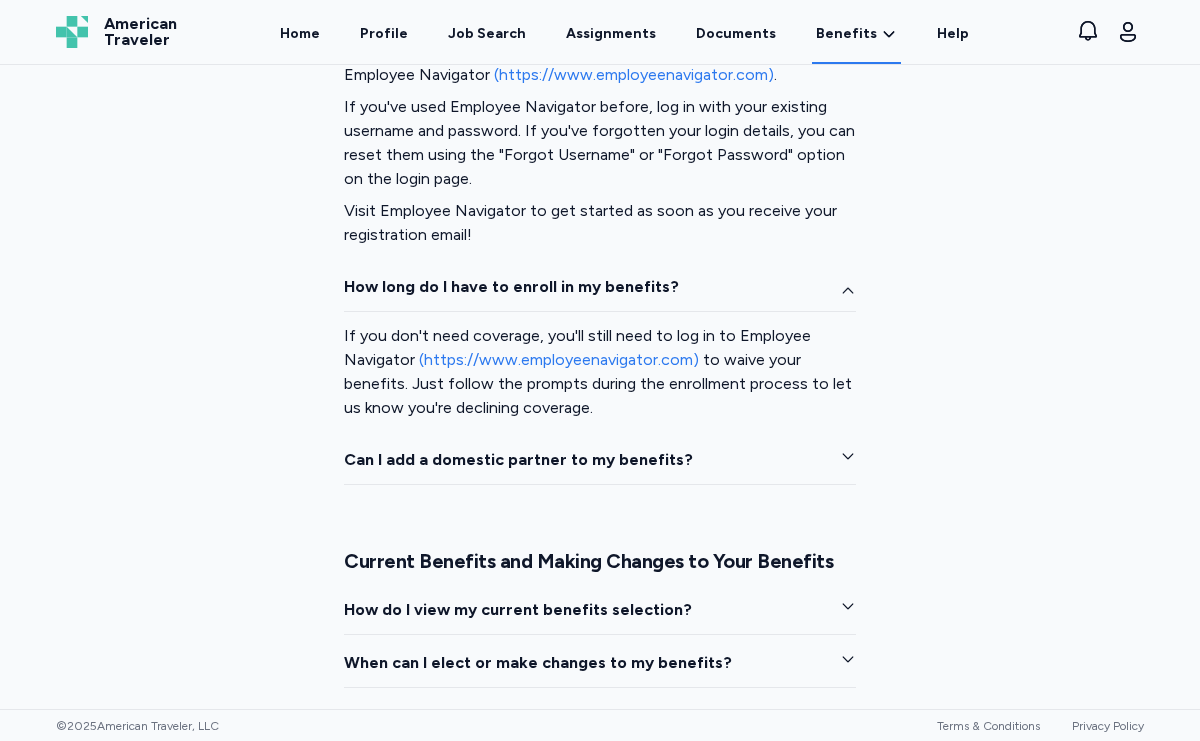 click 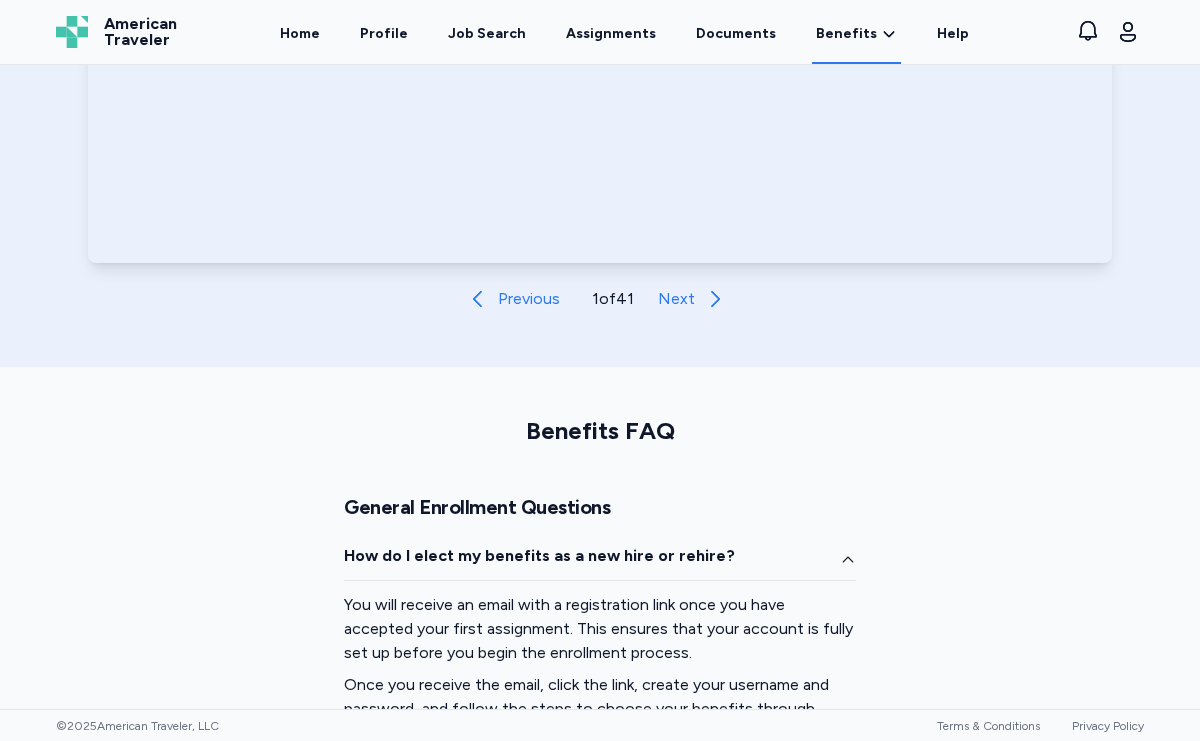 scroll, scrollTop: 1219, scrollLeft: 0, axis: vertical 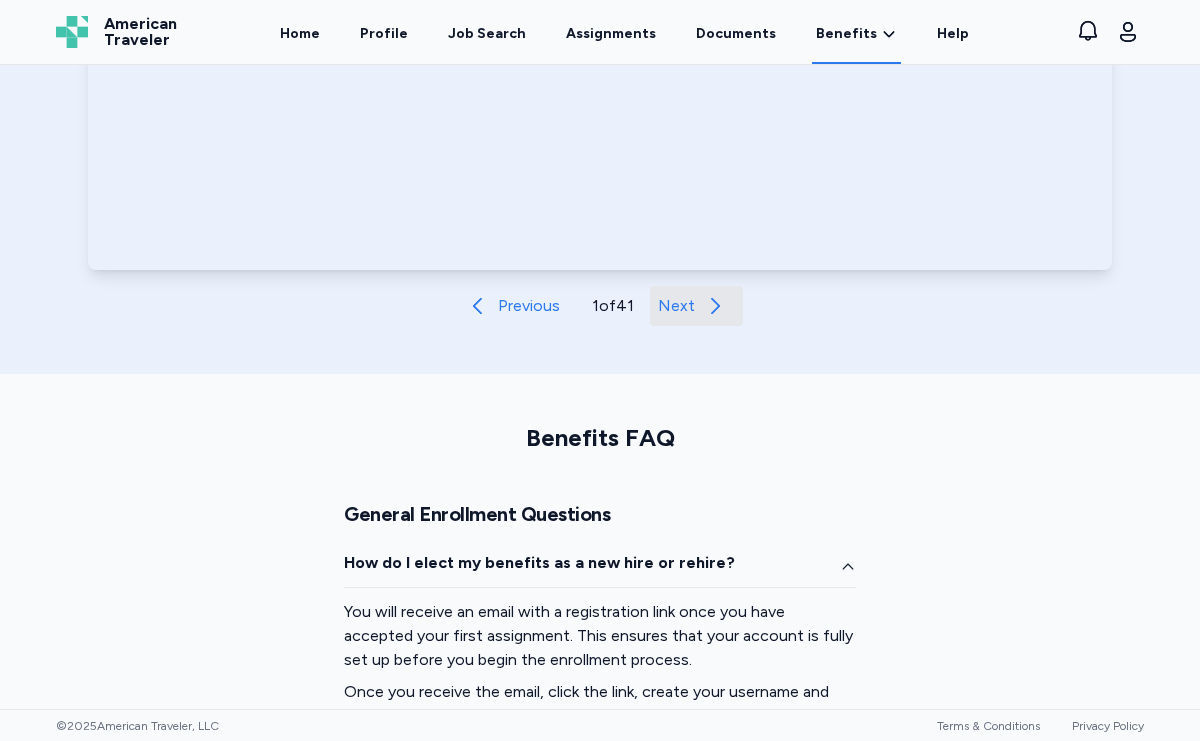 click 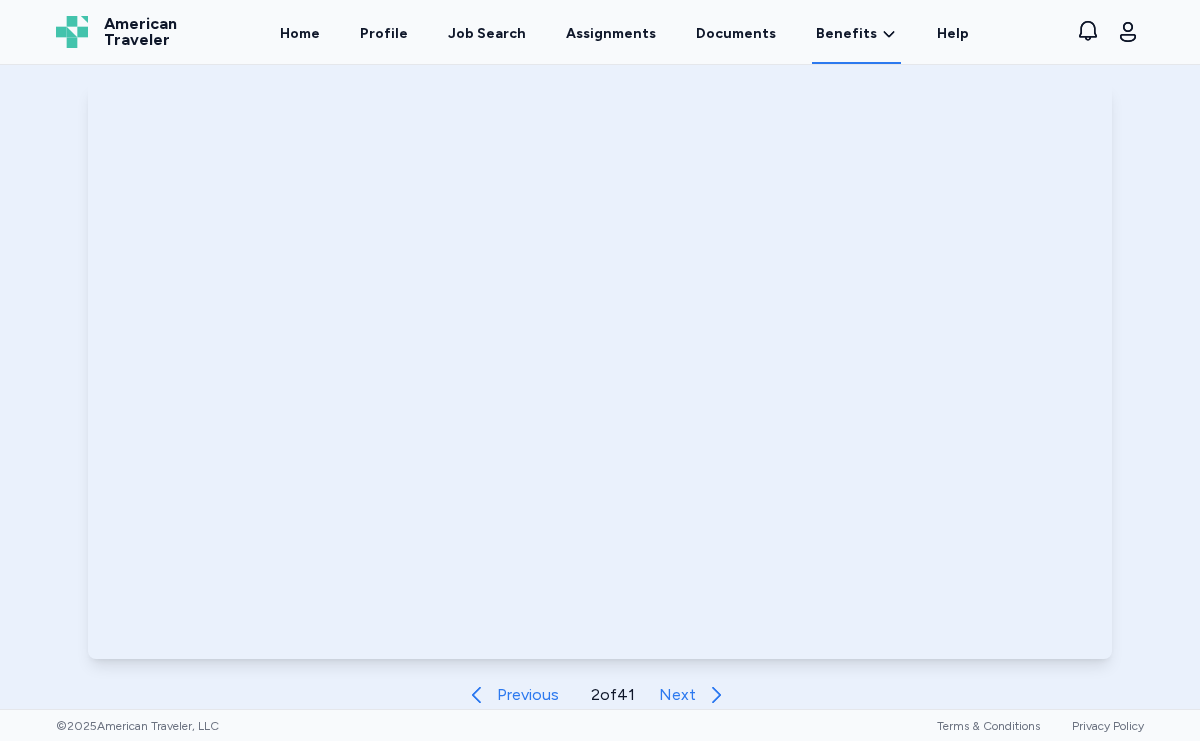scroll, scrollTop: 826, scrollLeft: 0, axis: vertical 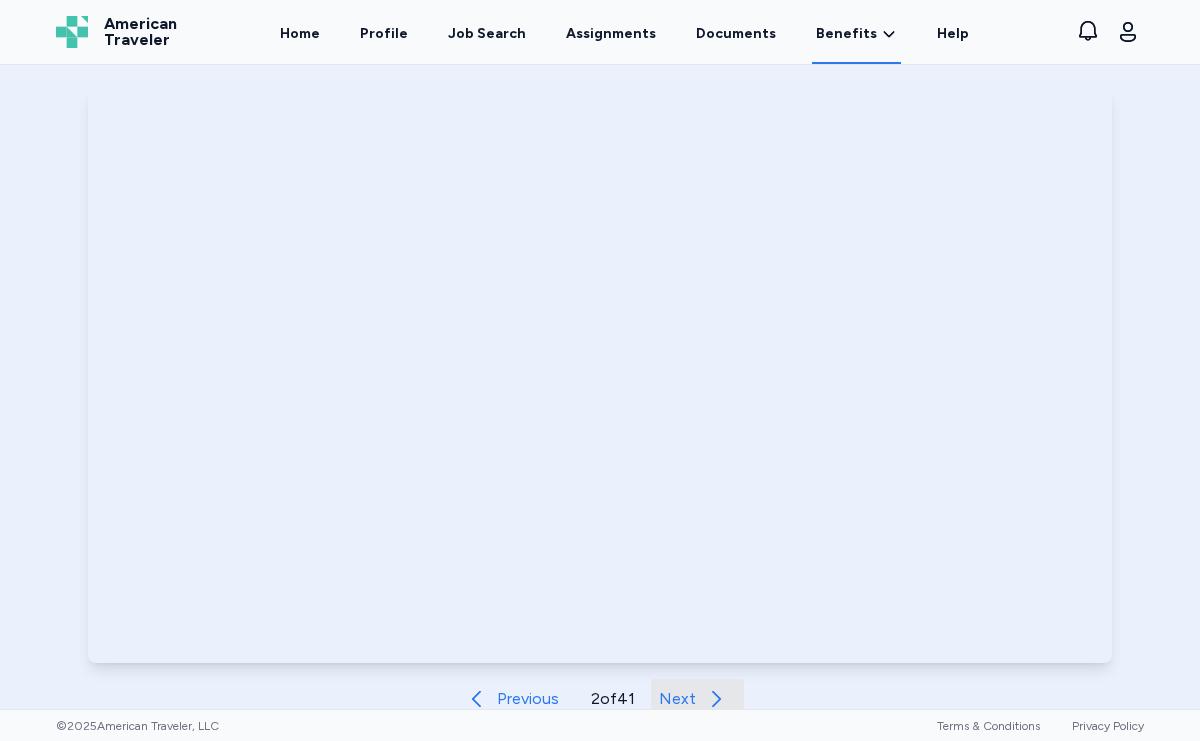click on "Next" at bounding box center (677, 699) 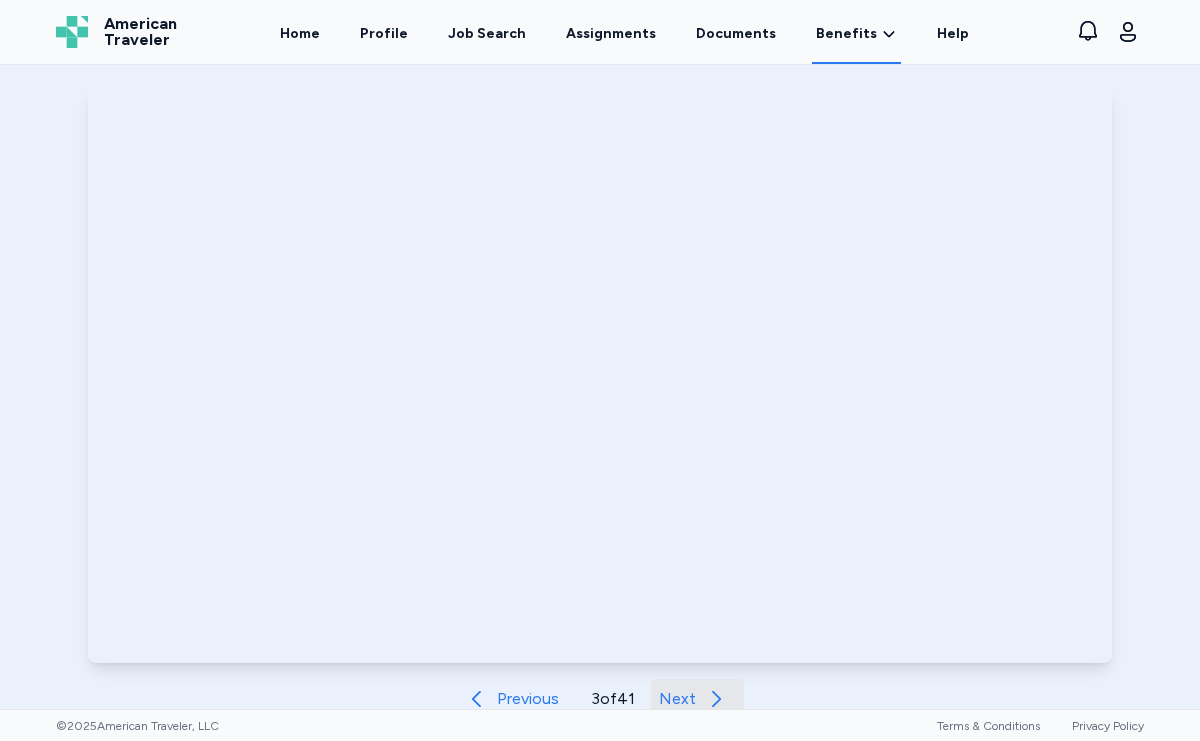 click on "Next" at bounding box center [677, 699] 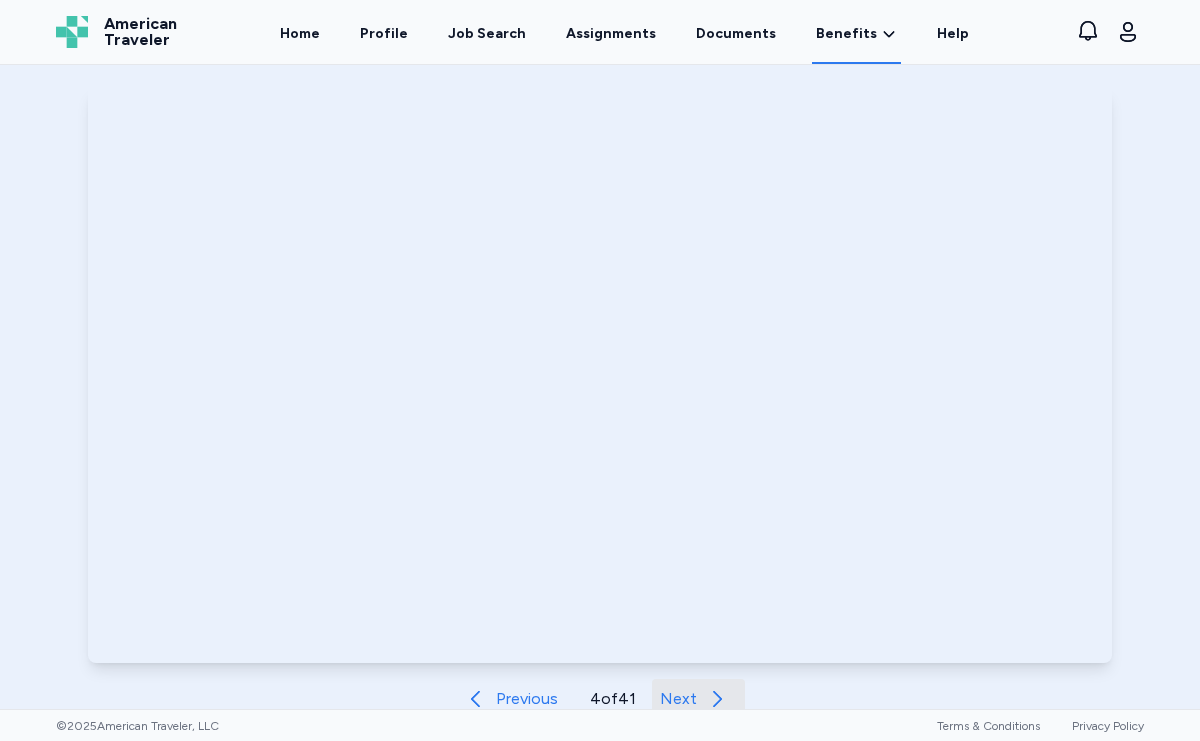 click on "Next" at bounding box center [678, 699] 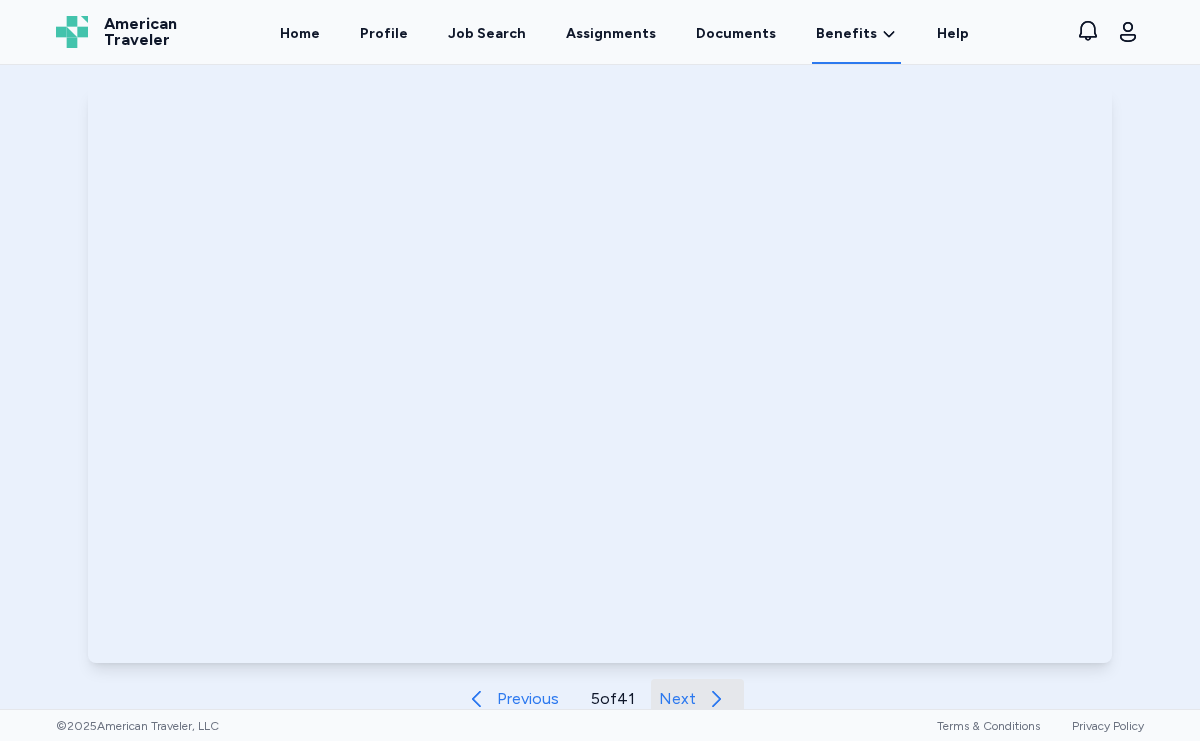 click on "Next" at bounding box center [677, 699] 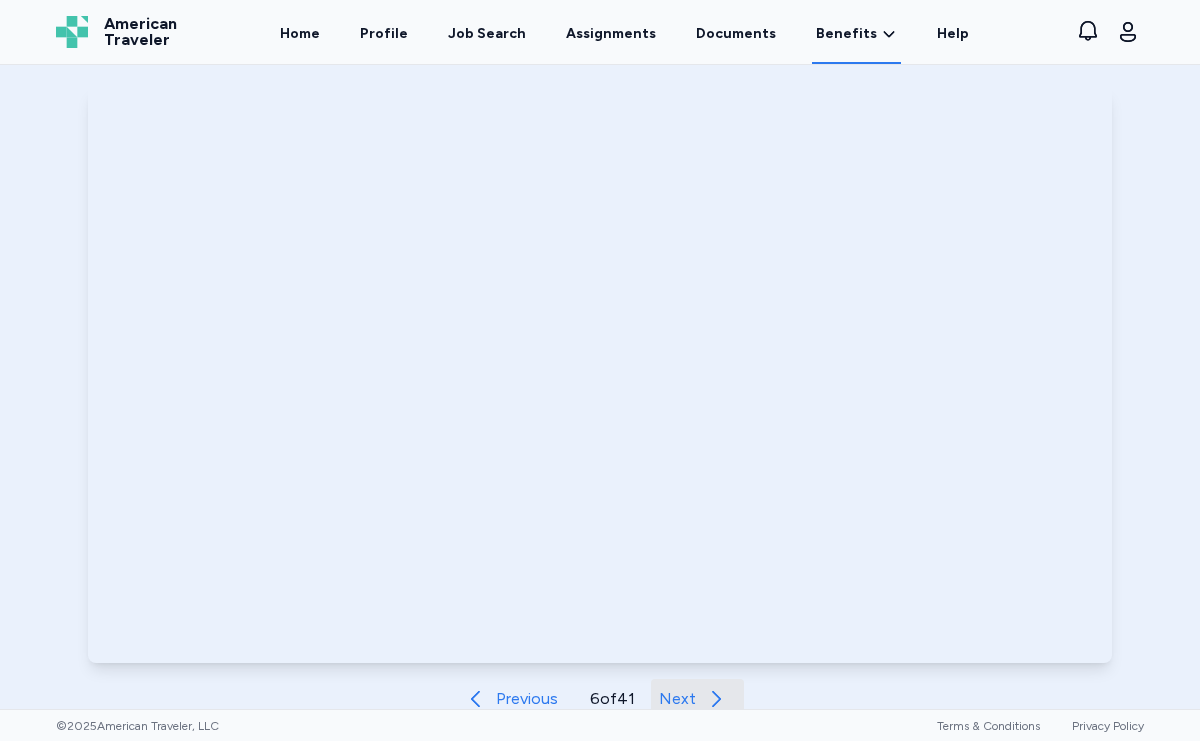 click on "Next" at bounding box center (677, 699) 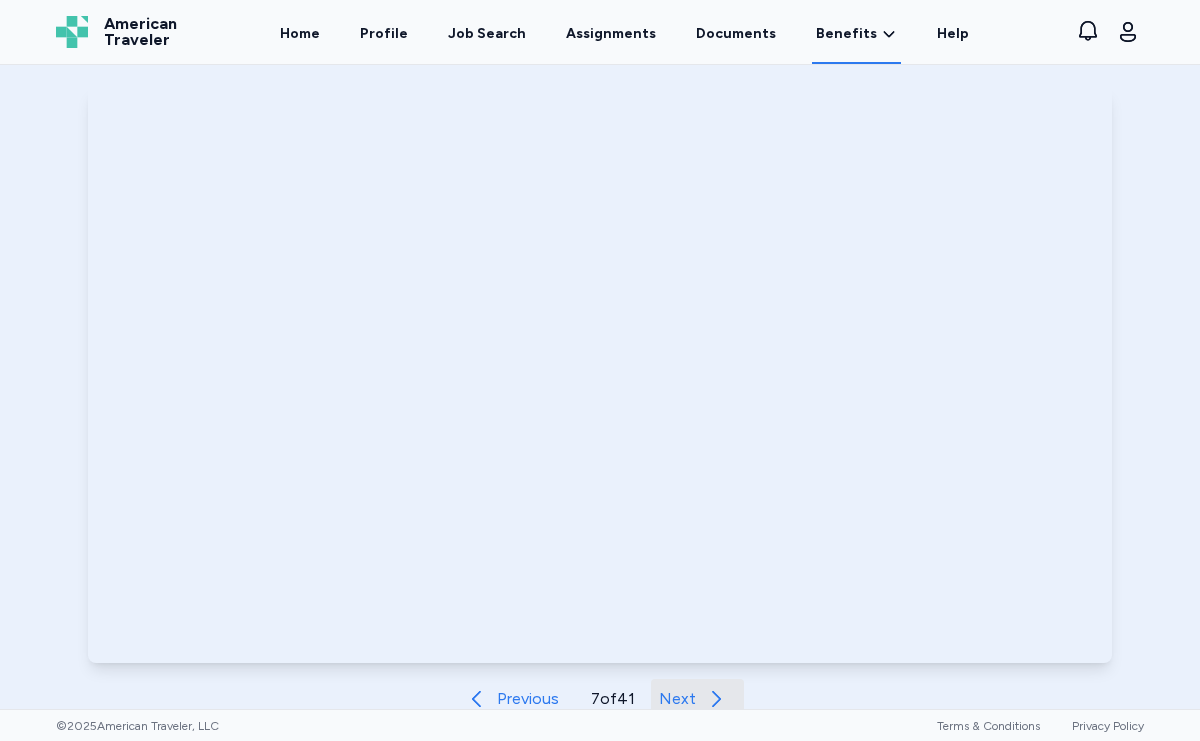 click on "Next" at bounding box center (677, 699) 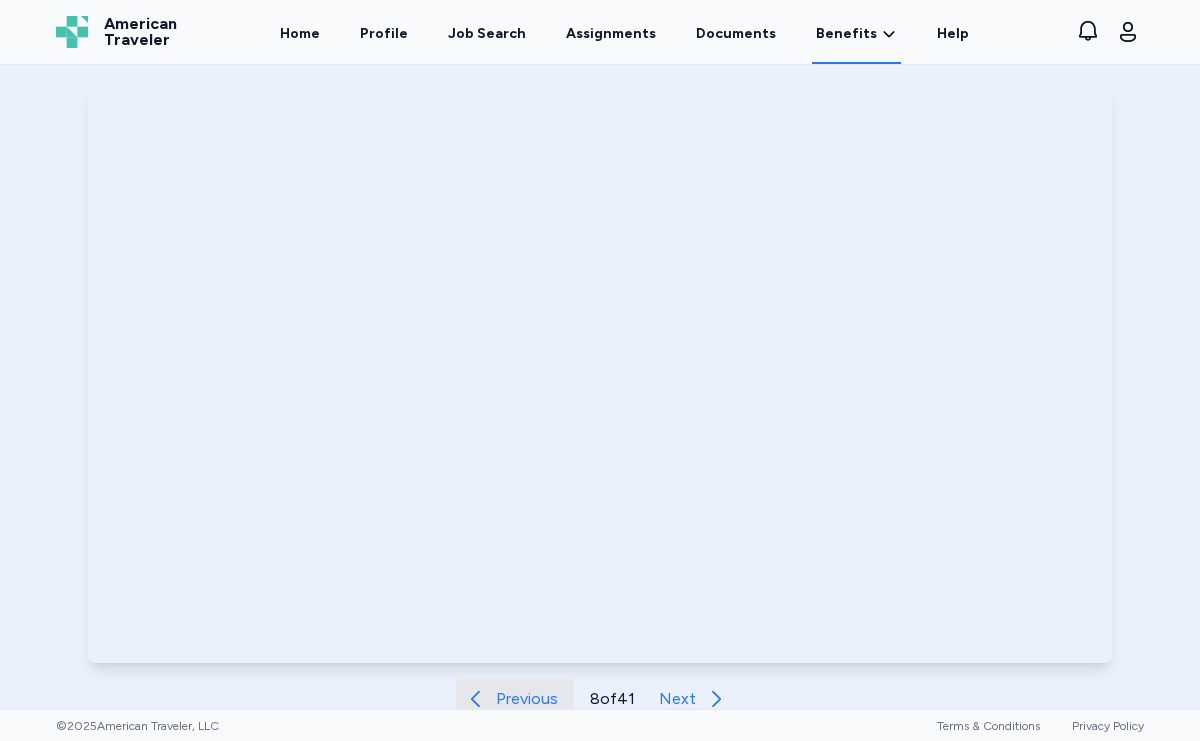 click on "Previous" at bounding box center [527, 699] 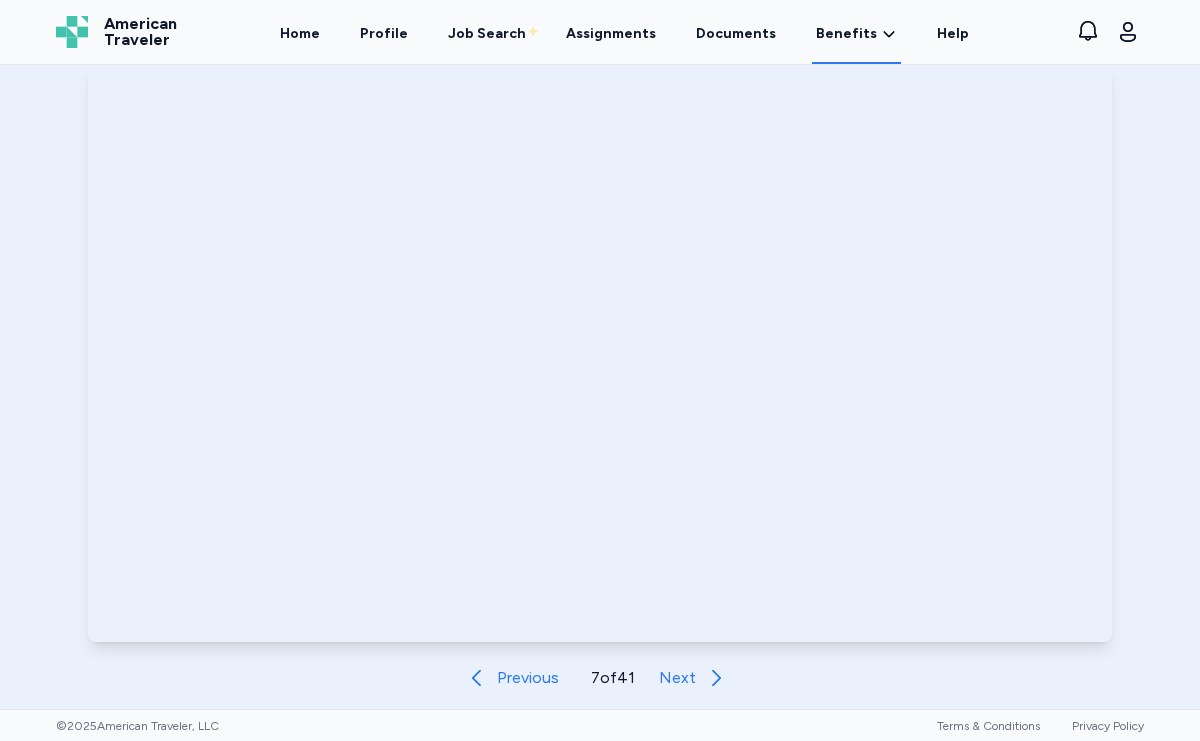 scroll, scrollTop: 846, scrollLeft: 0, axis: vertical 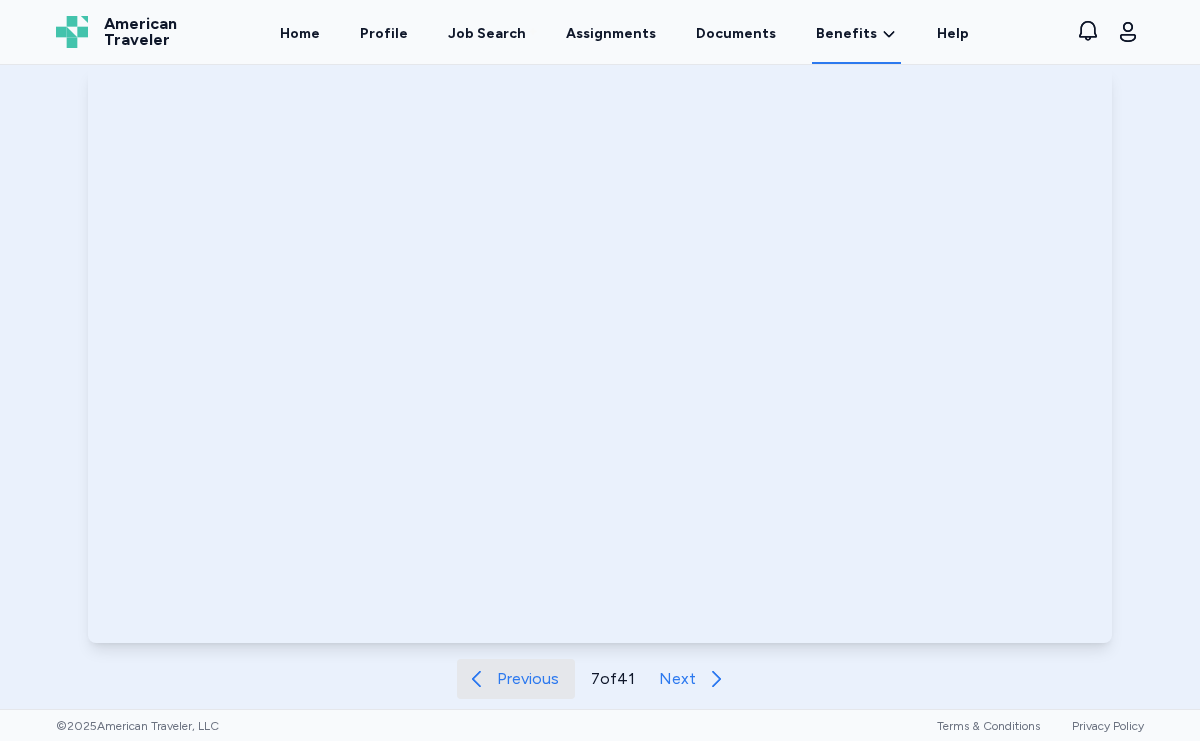 click on "Previous" at bounding box center (528, 679) 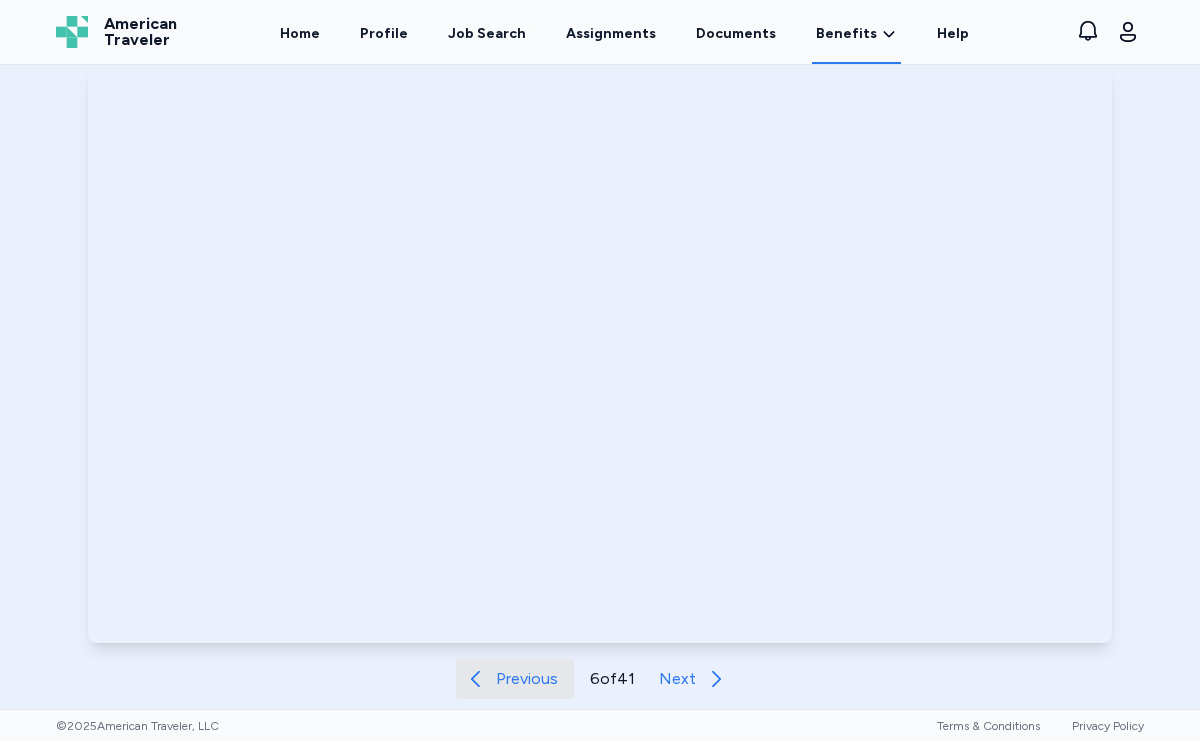 click on "Previous" at bounding box center (527, 679) 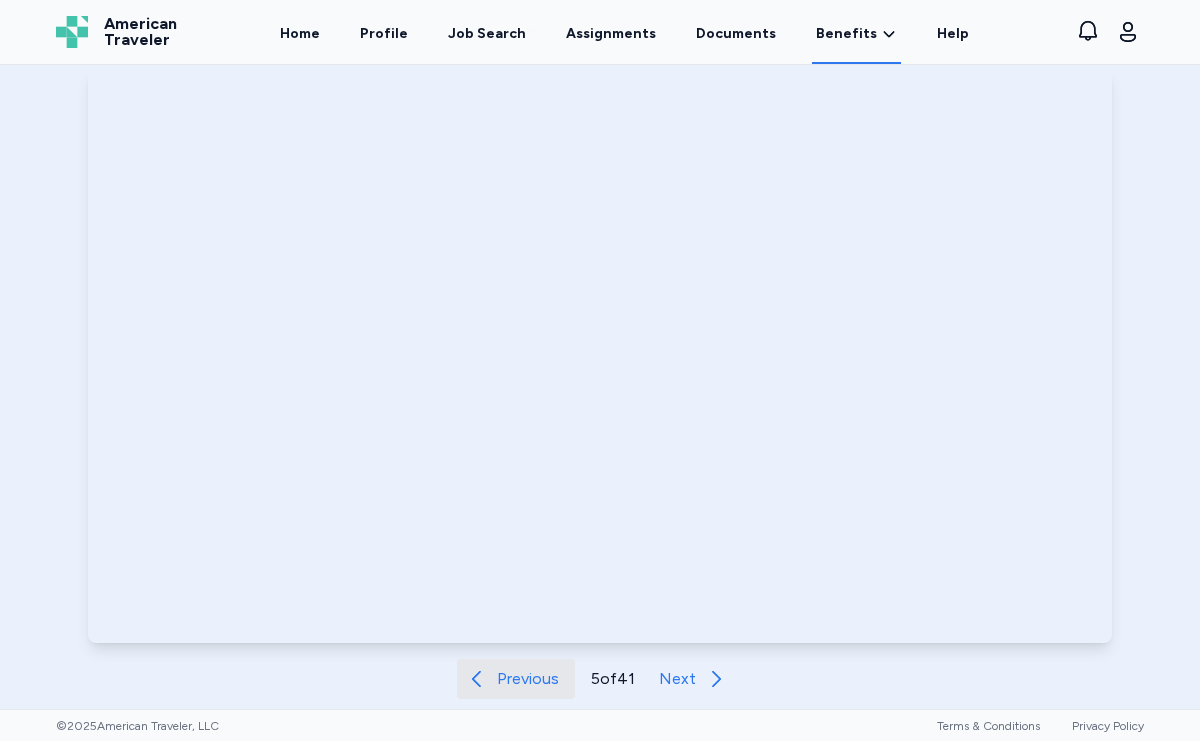 click on "Previous" at bounding box center (528, 679) 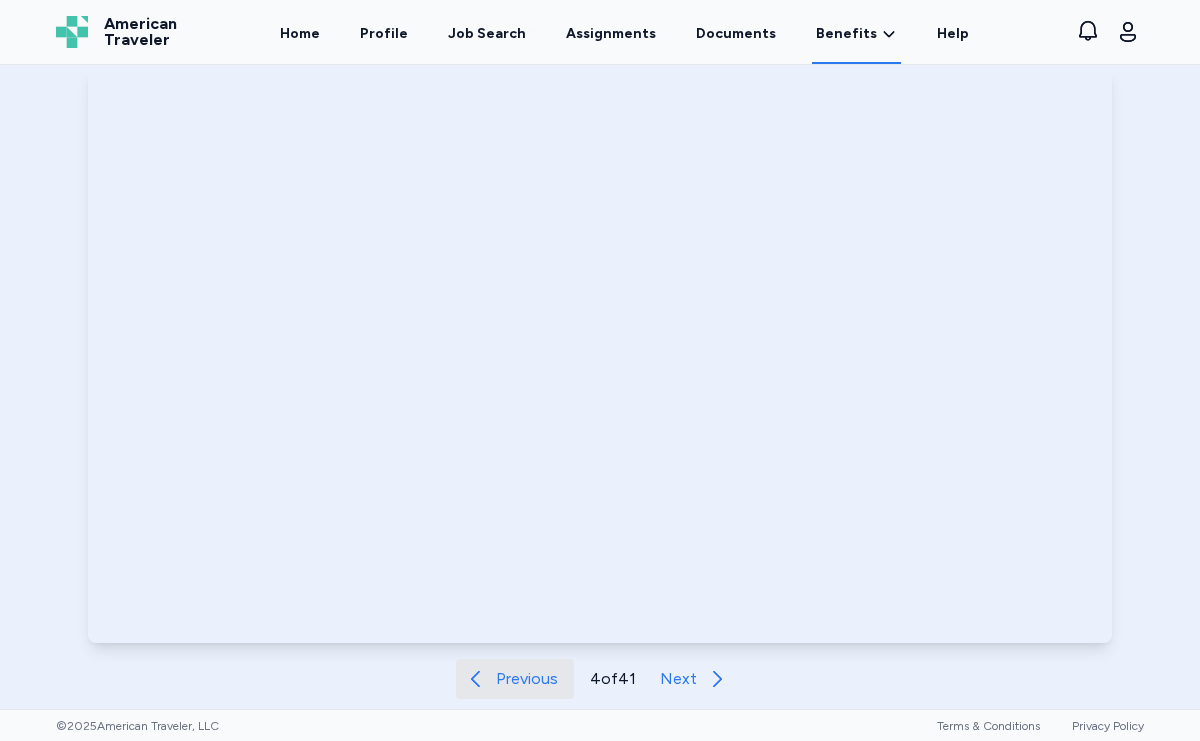 click on "Previous" at bounding box center (527, 679) 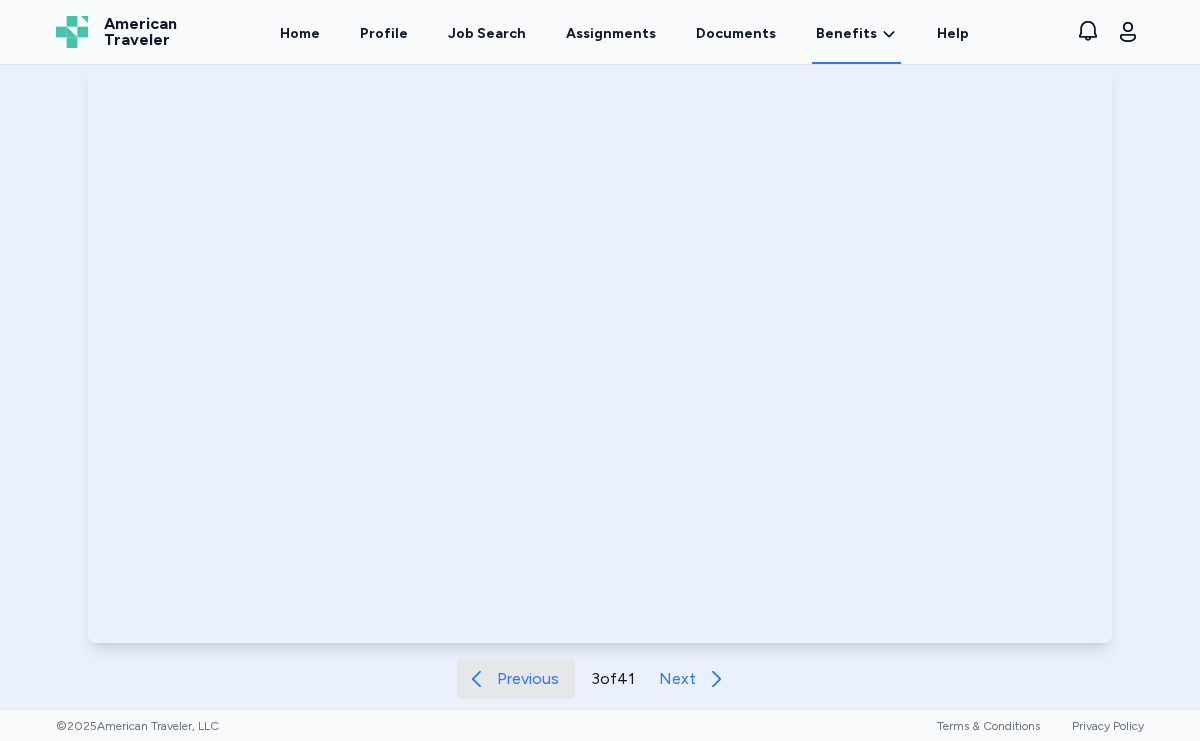 drag, startPoint x: 522, startPoint y: 675, endPoint x: 561, endPoint y: 675, distance: 39 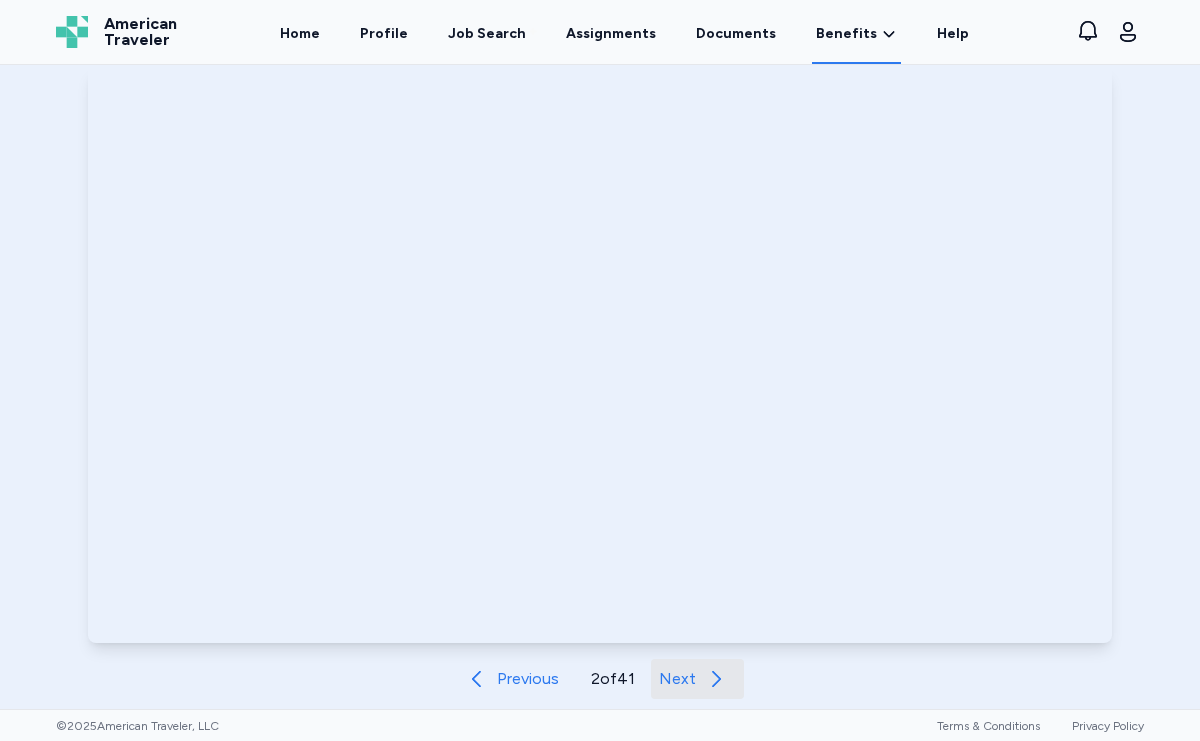 click on "Next" at bounding box center [677, 679] 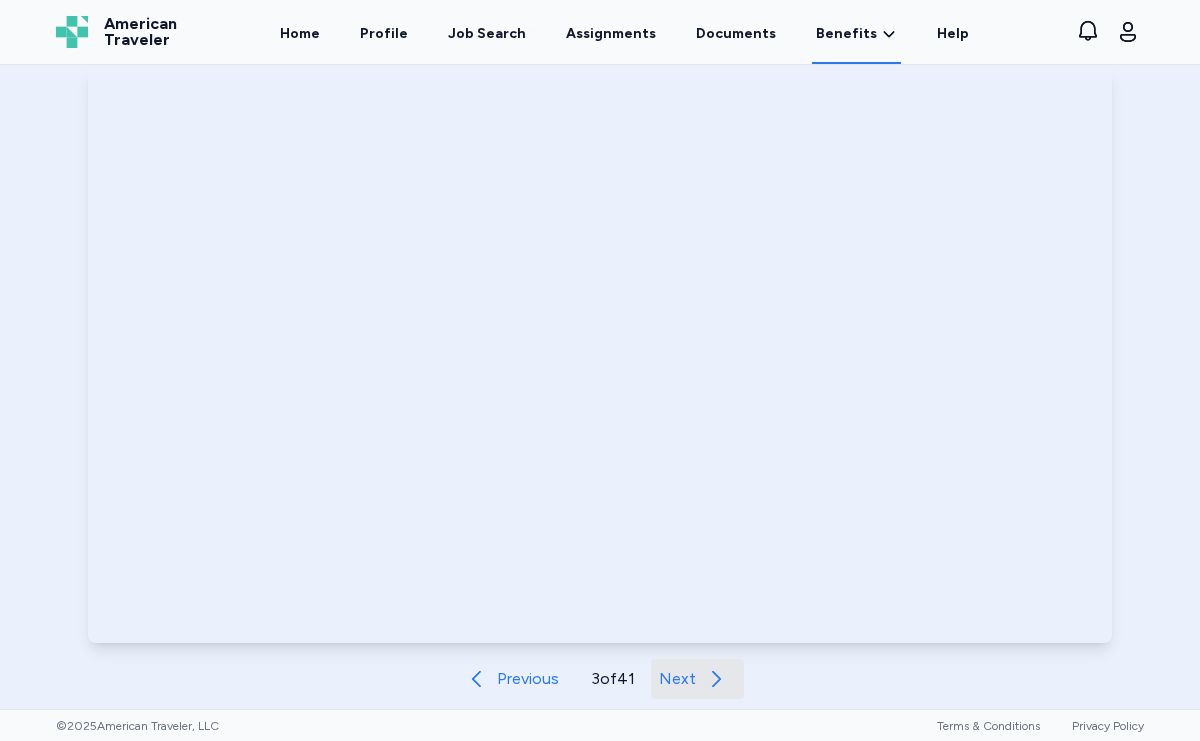 click on "Next" at bounding box center [677, 679] 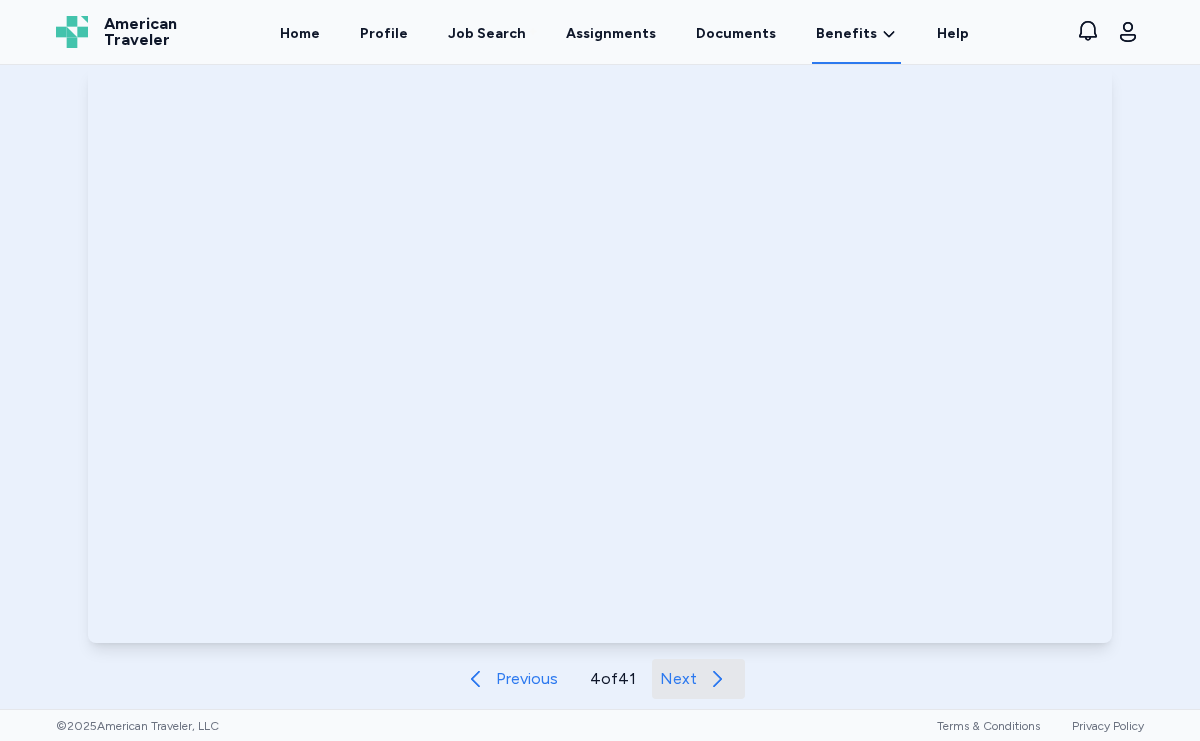 click on "Next" at bounding box center [678, 679] 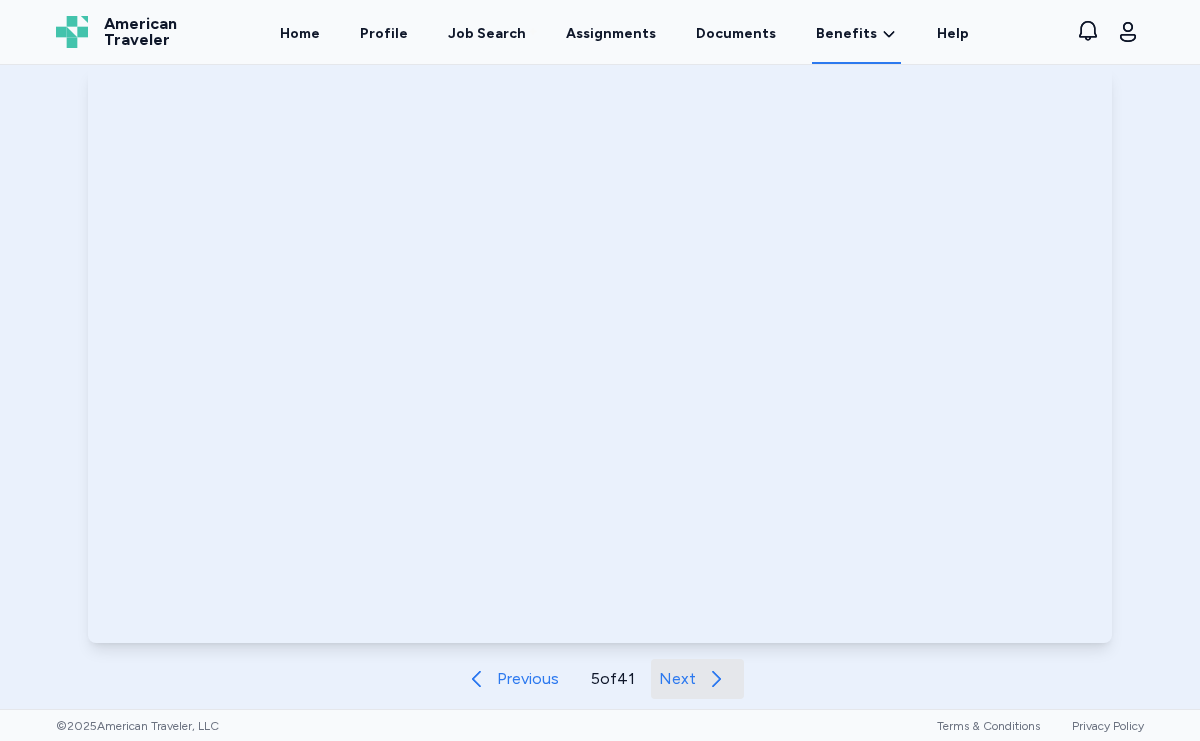 click on "Next" at bounding box center (677, 679) 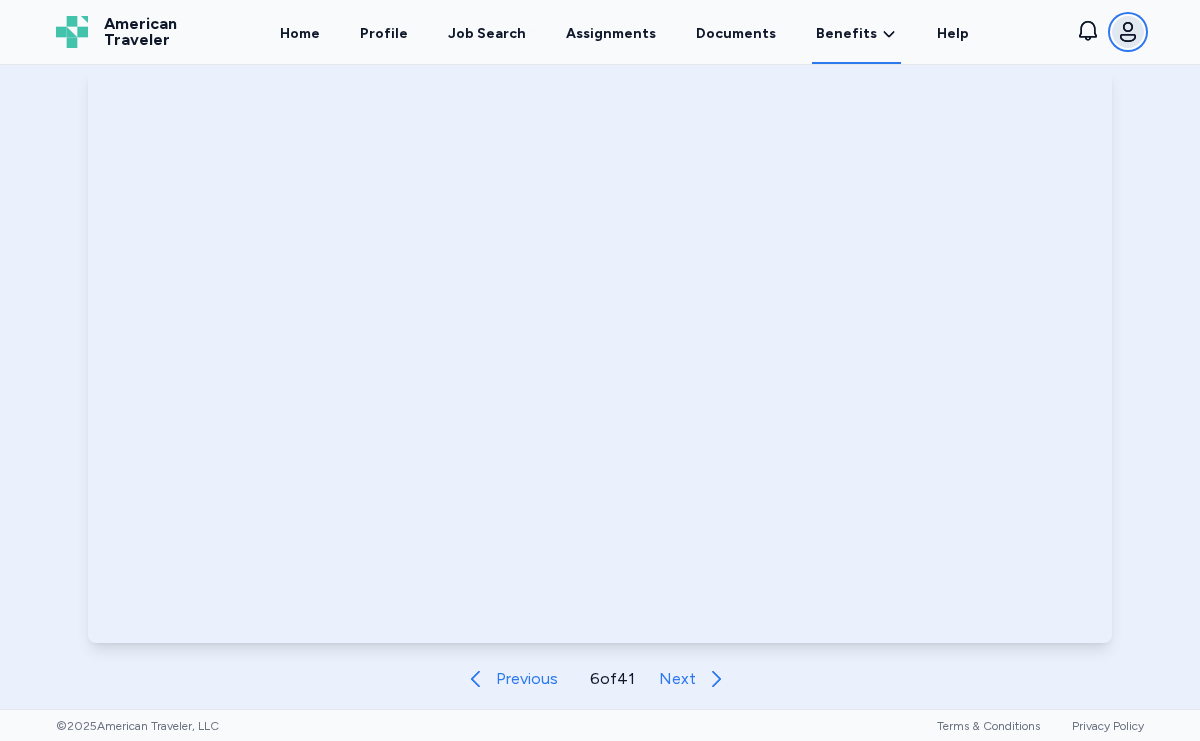 click on "Open user menu" at bounding box center [1128, 32] 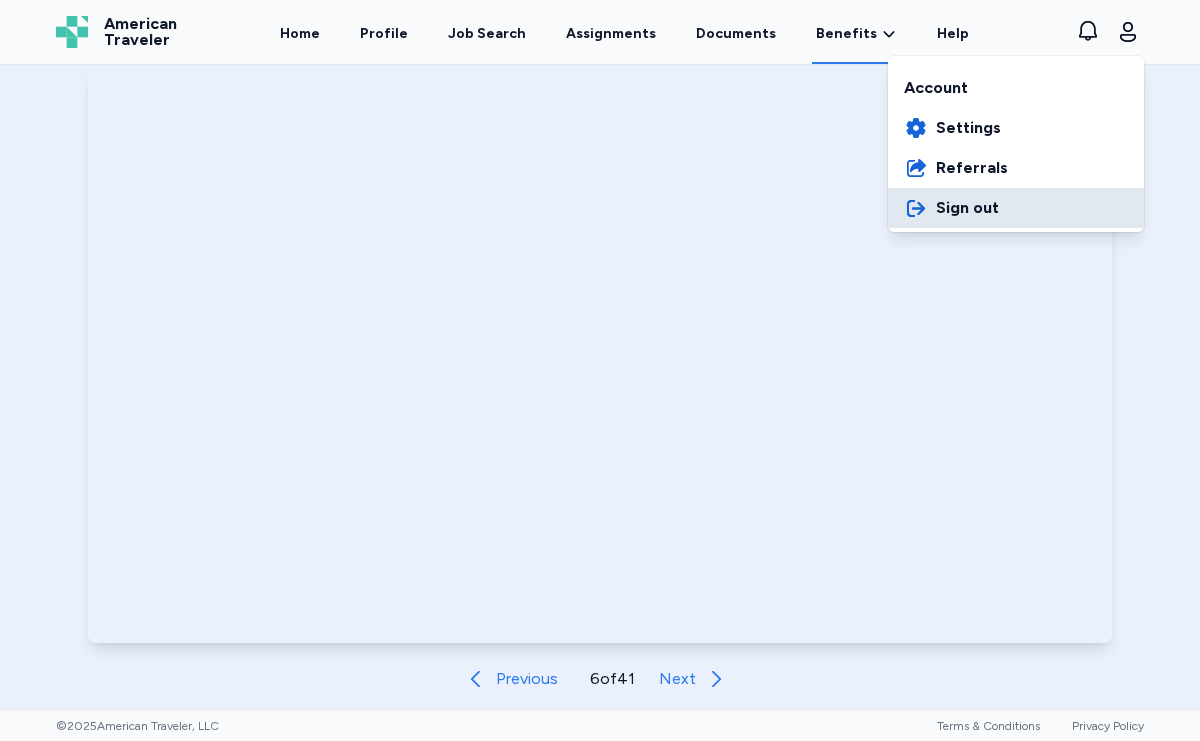 click on "Sign out" at bounding box center [1016, 208] 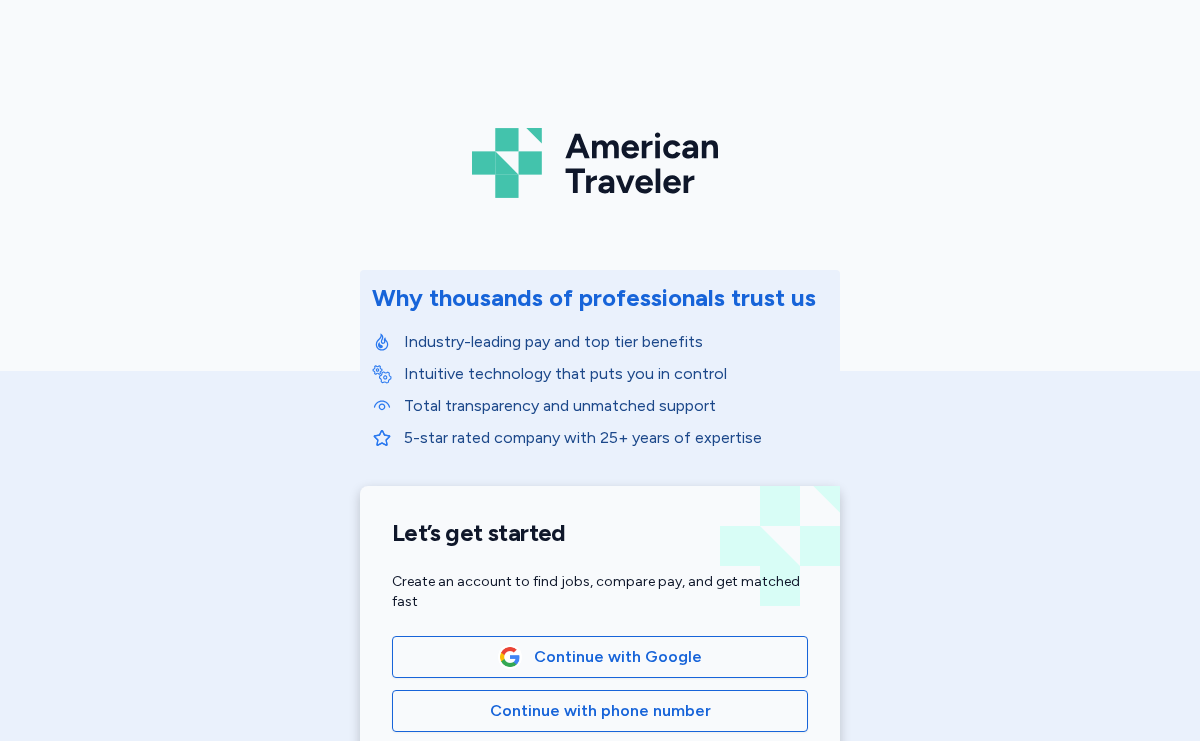 scroll, scrollTop: 0, scrollLeft: 0, axis: both 